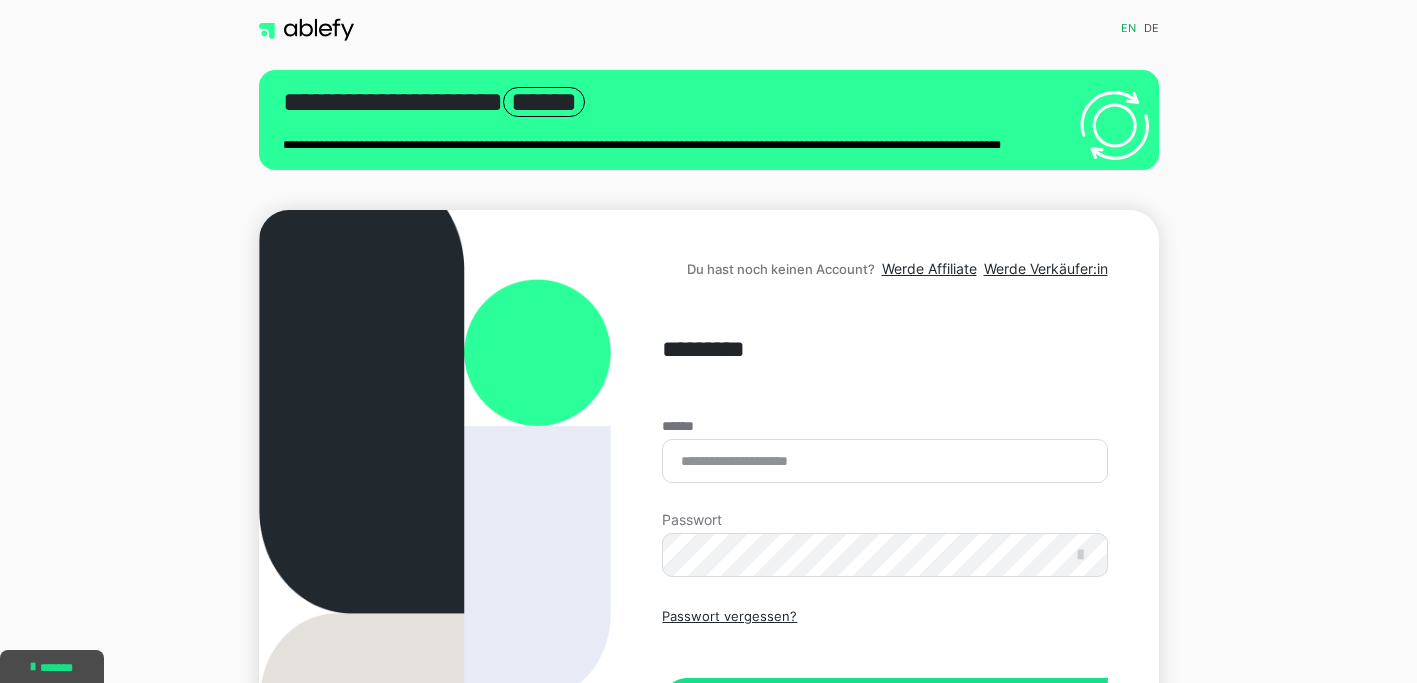 scroll, scrollTop: 0, scrollLeft: 0, axis: both 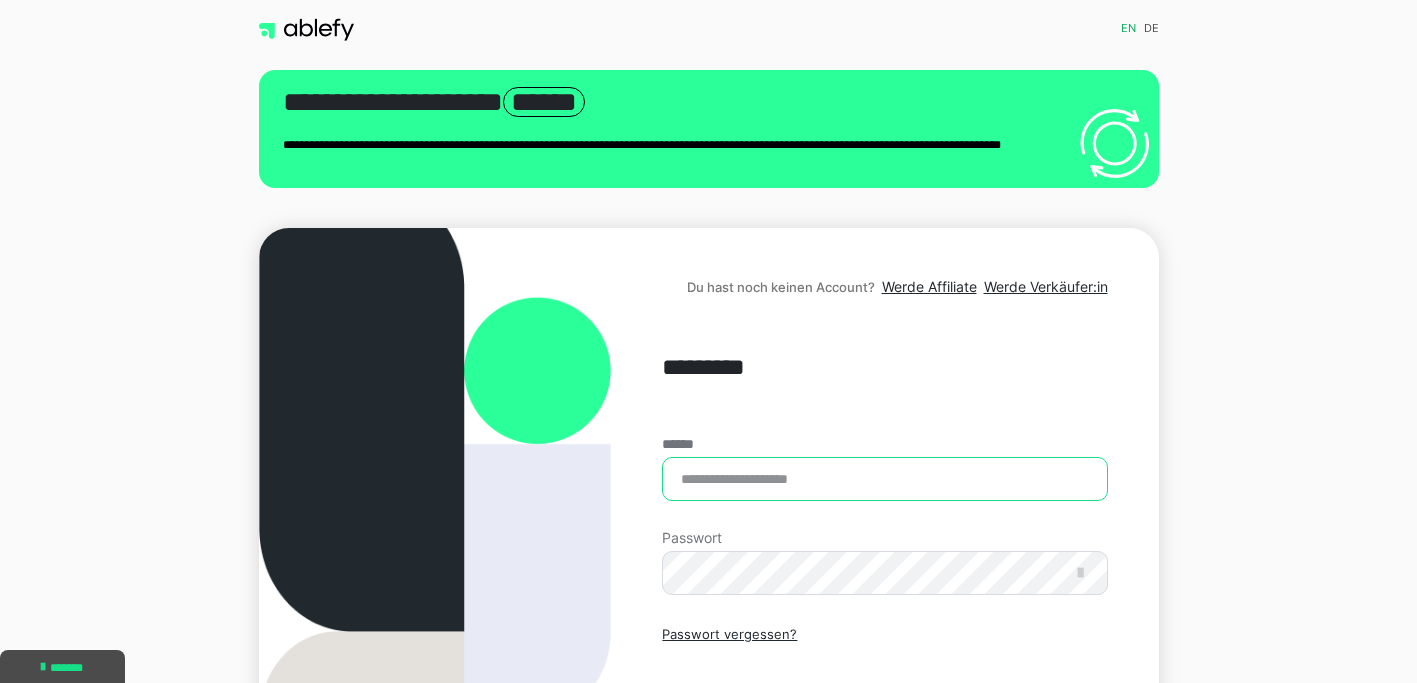 click on "******" at bounding box center (884, 479) 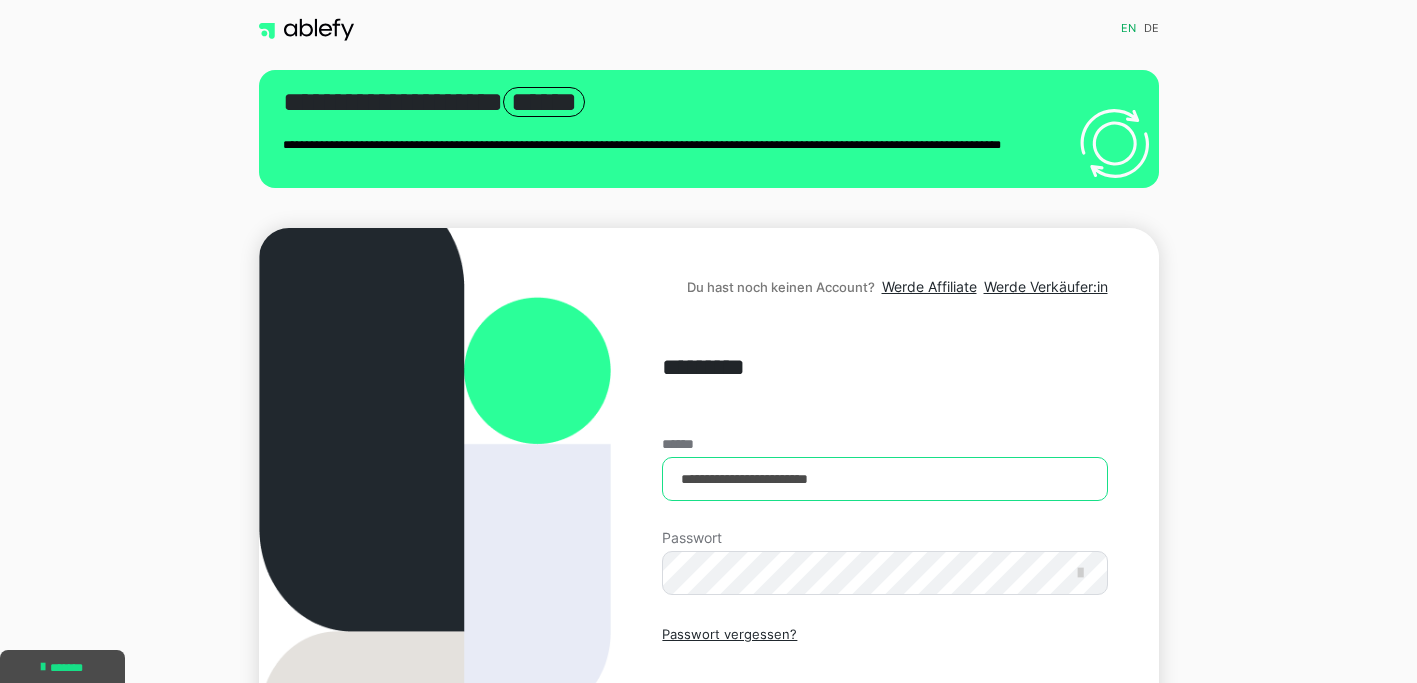 type on "**********" 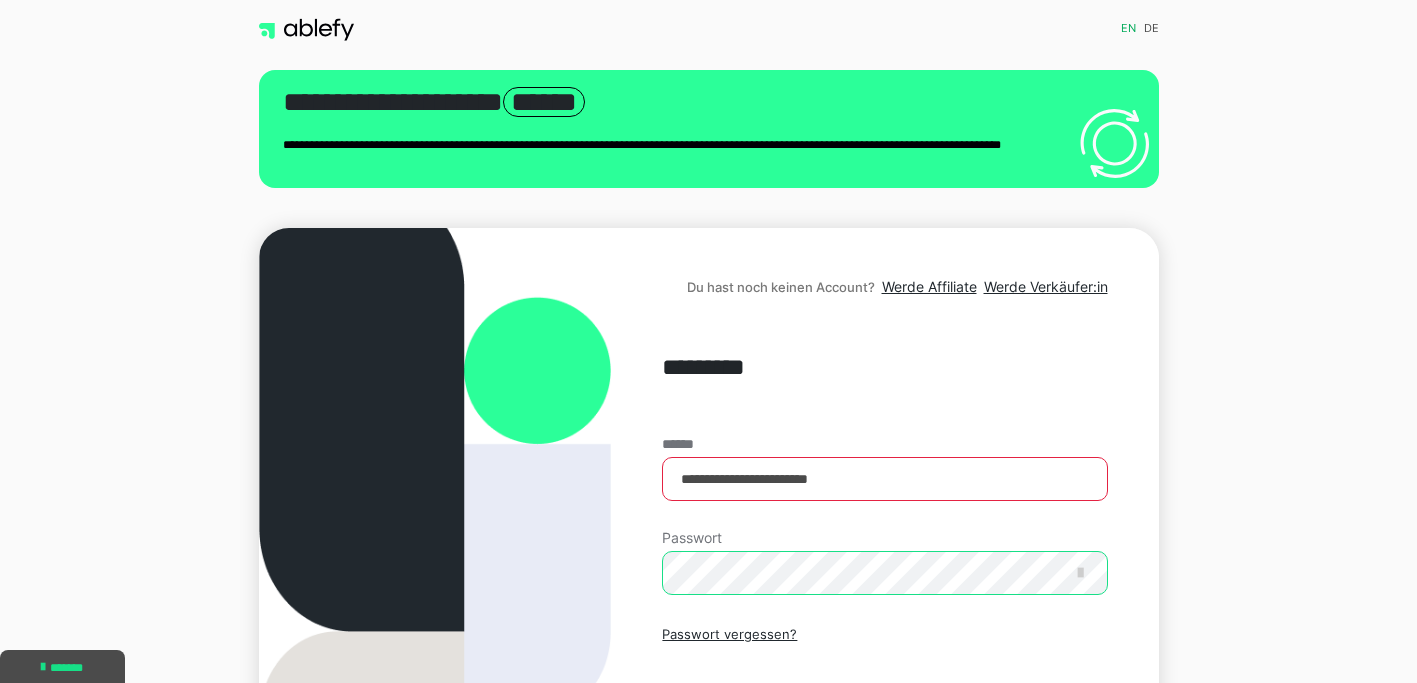 click on "Einloggen" at bounding box center (884, 721) 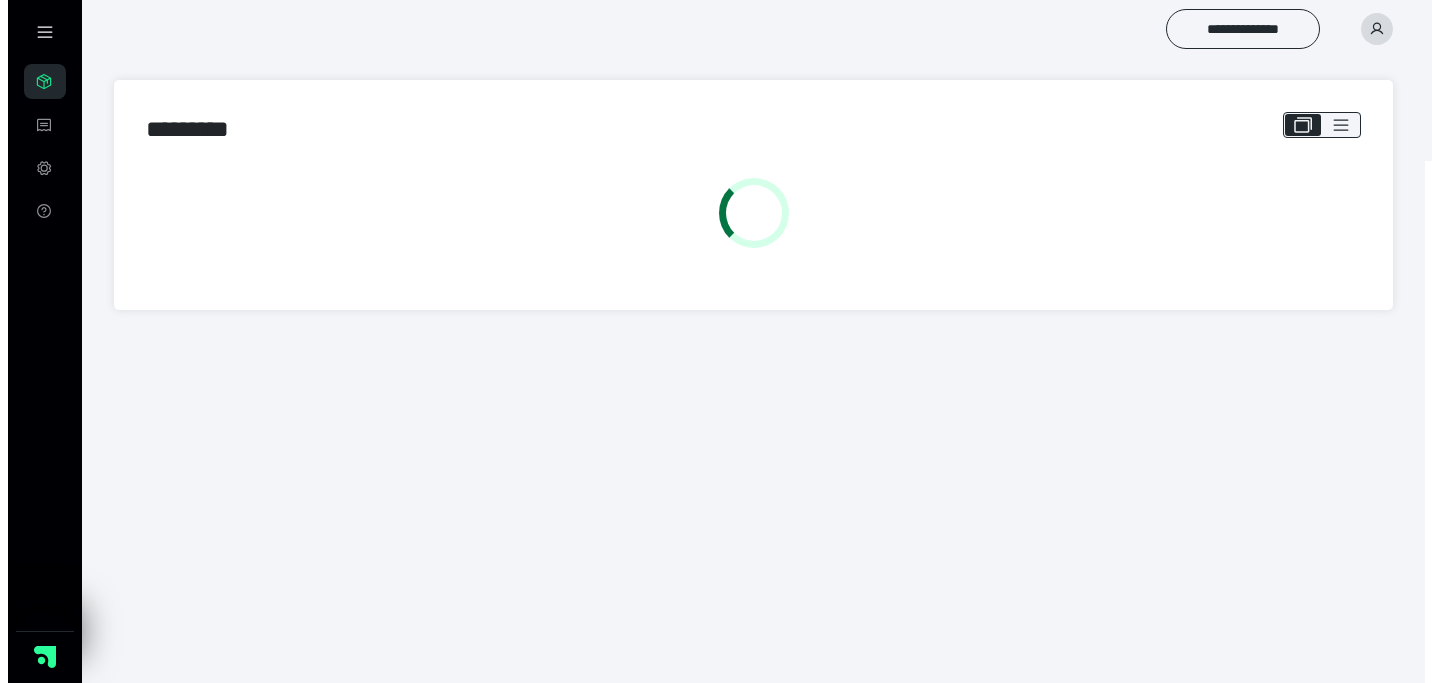 scroll, scrollTop: 0, scrollLeft: 0, axis: both 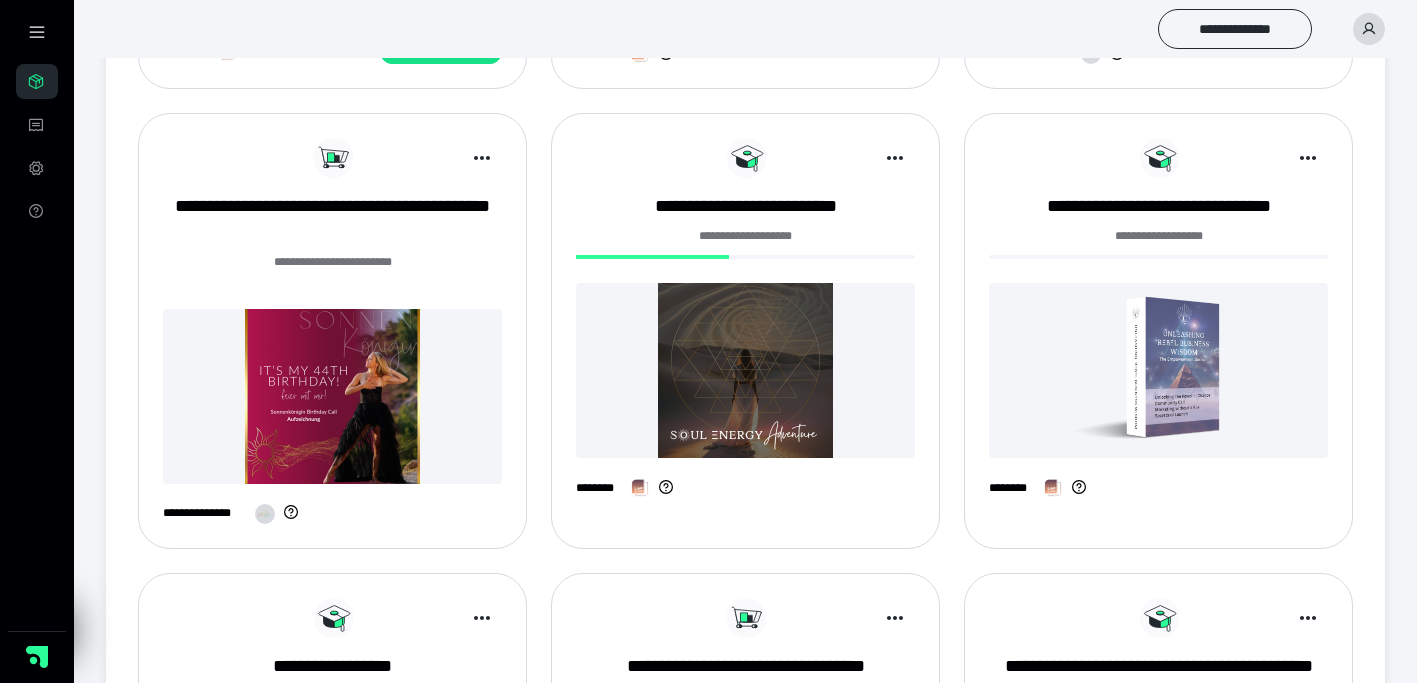 click at bounding box center (745, 370) 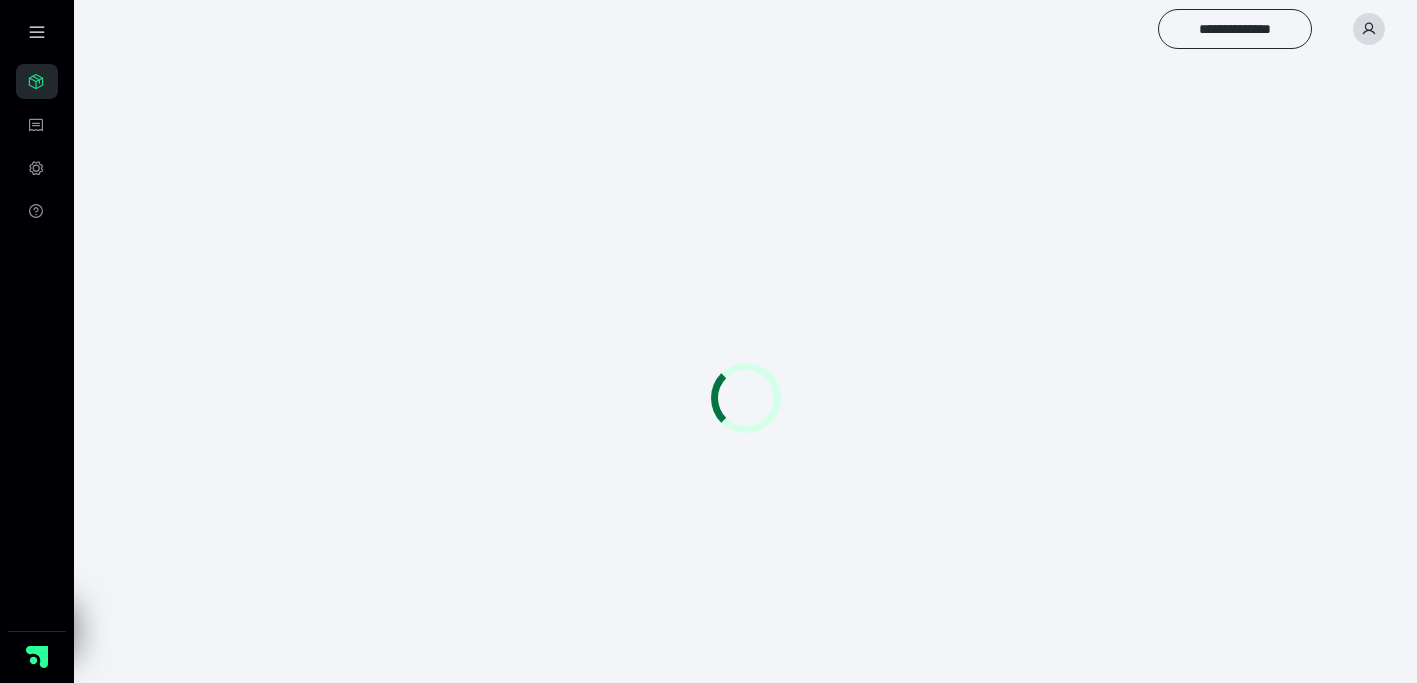 scroll, scrollTop: 0, scrollLeft: 0, axis: both 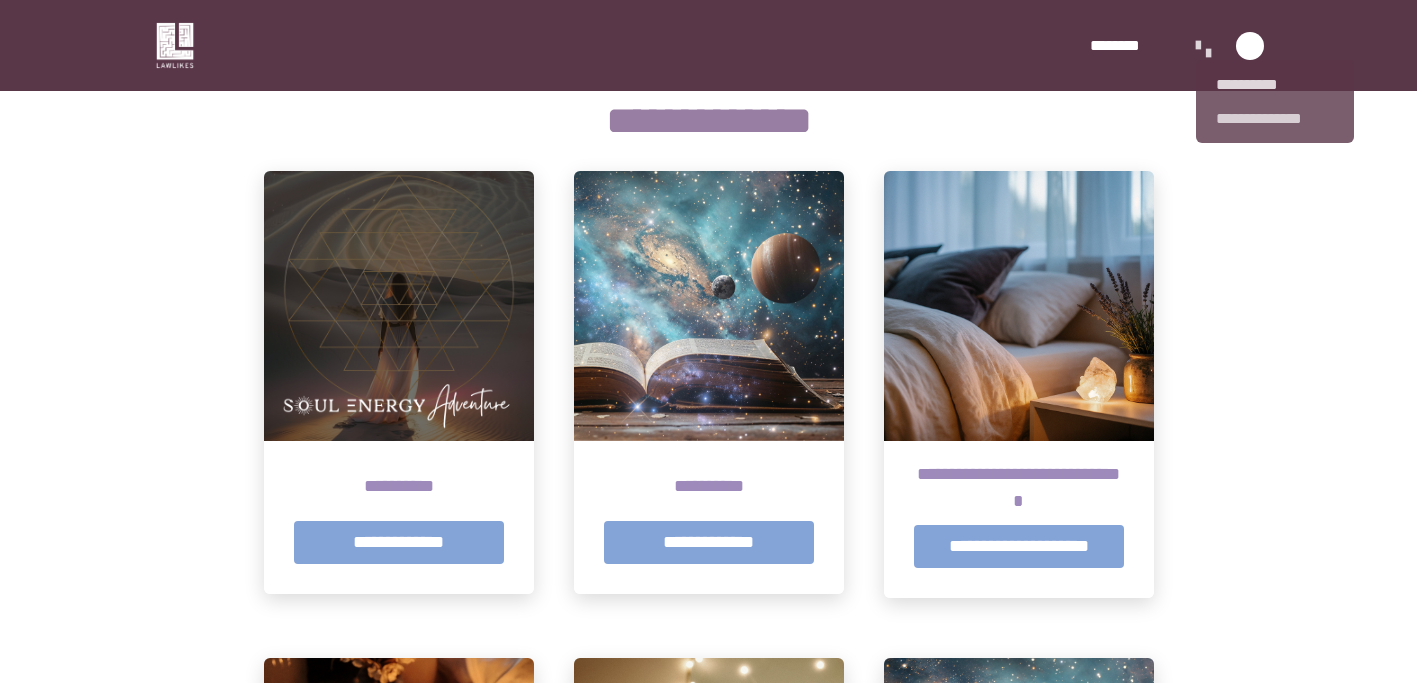 click on "**********" at bounding box center (1275, 118) 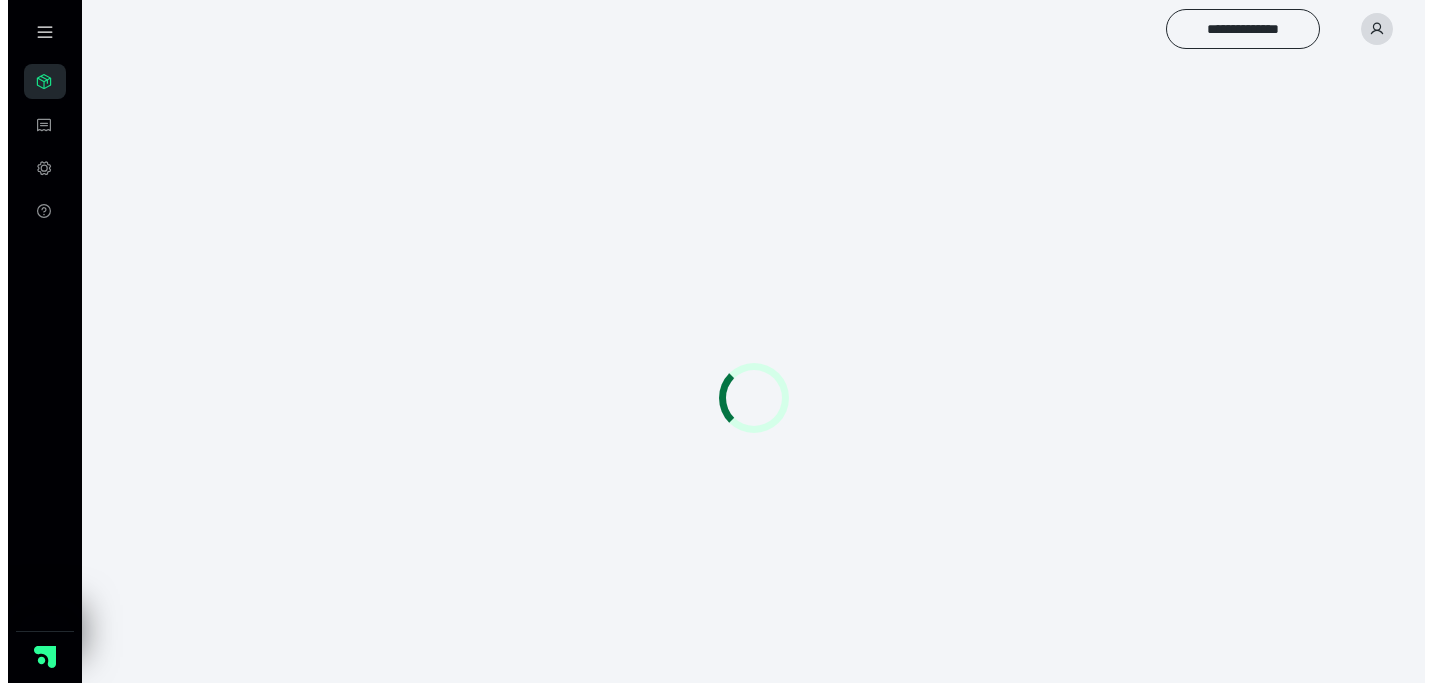 scroll, scrollTop: 0, scrollLeft: 0, axis: both 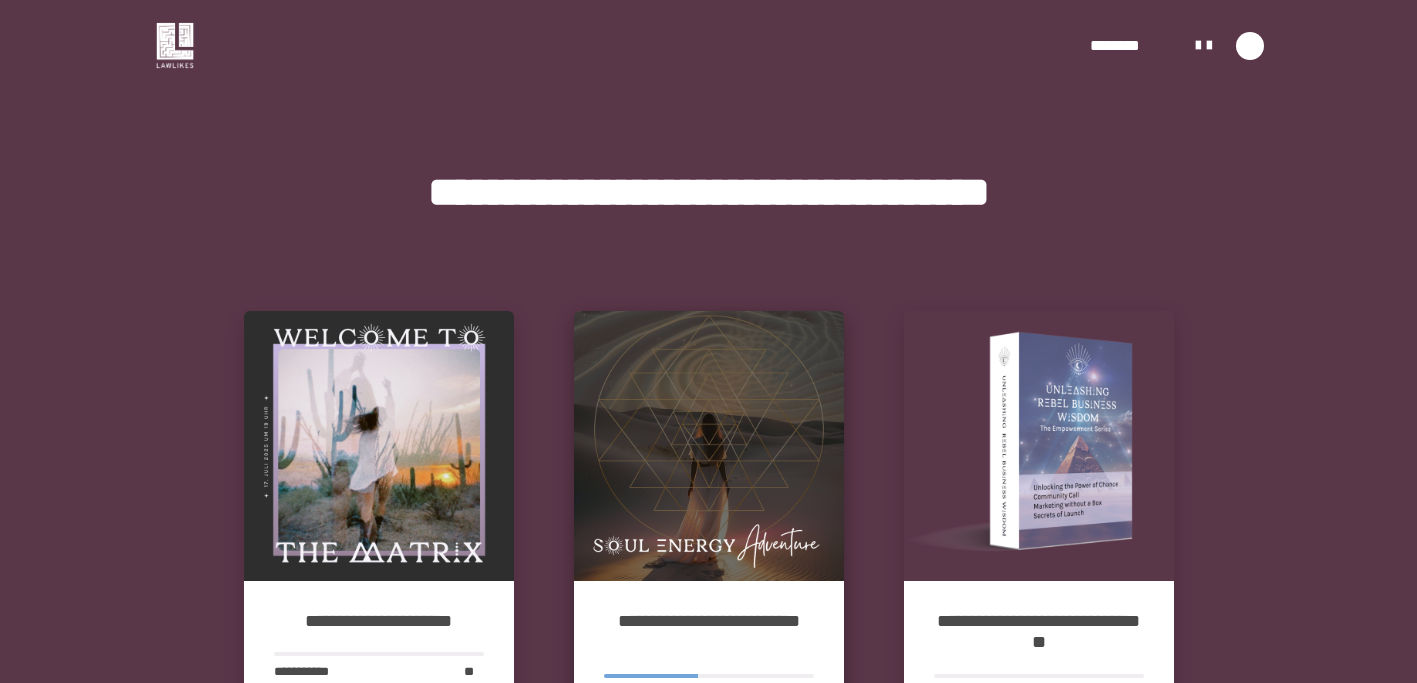 click at bounding box center (709, 446) 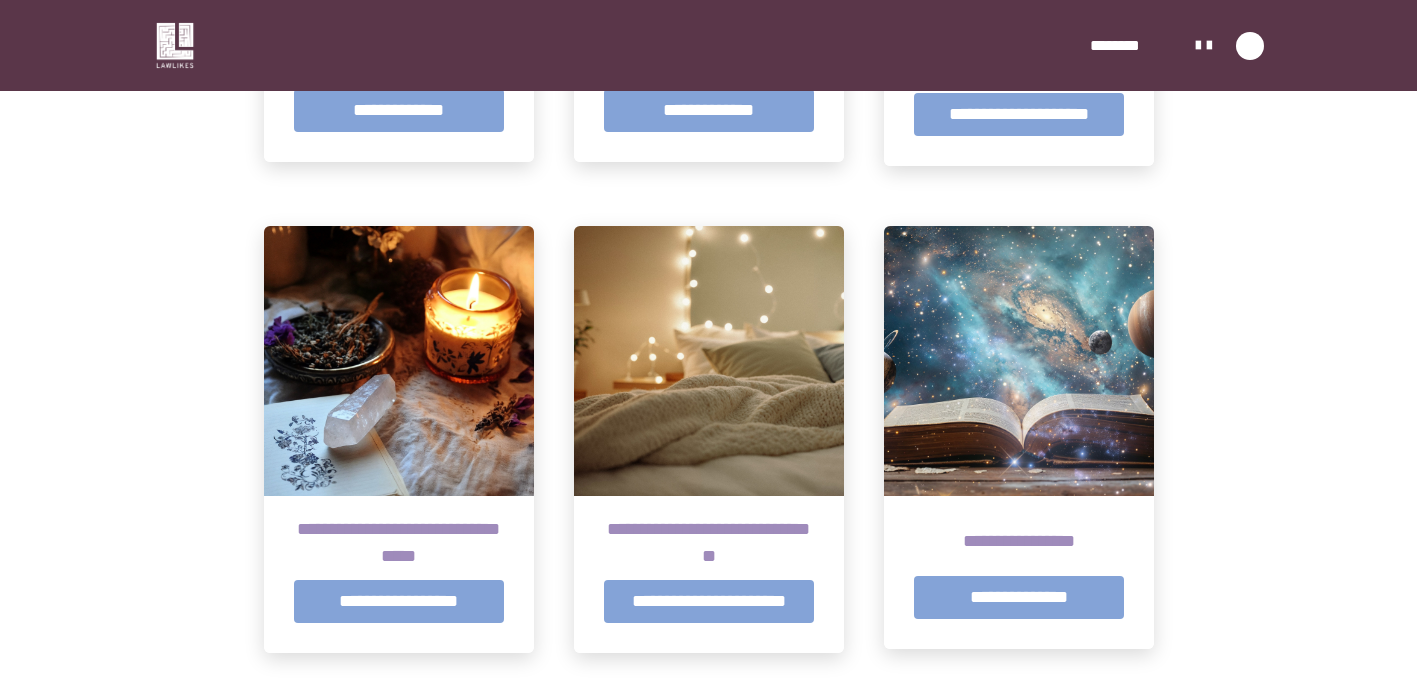 scroll, scrollTop: 689, scrollLeft: 0, axis: vertical 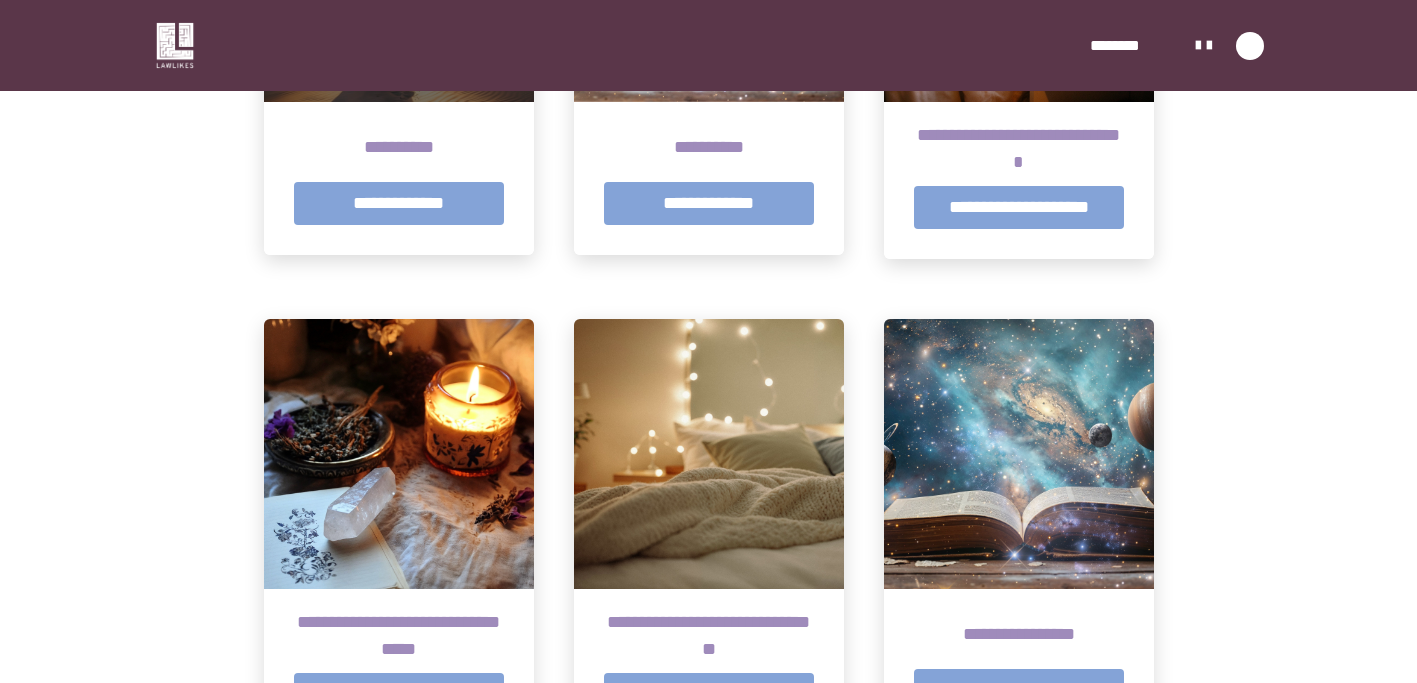 click at bounding box center (1019, 454) 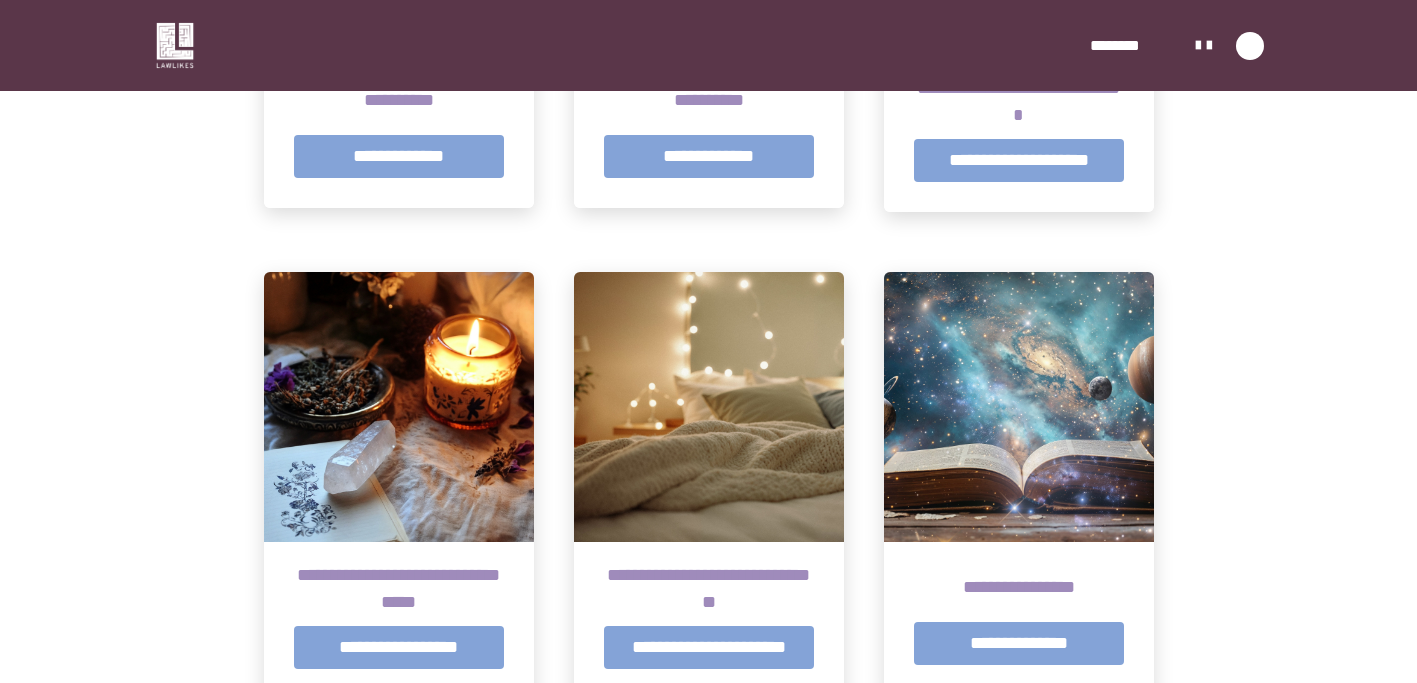 scroll, scrollTop: 833, scrollLeft: 0, axis: vertical 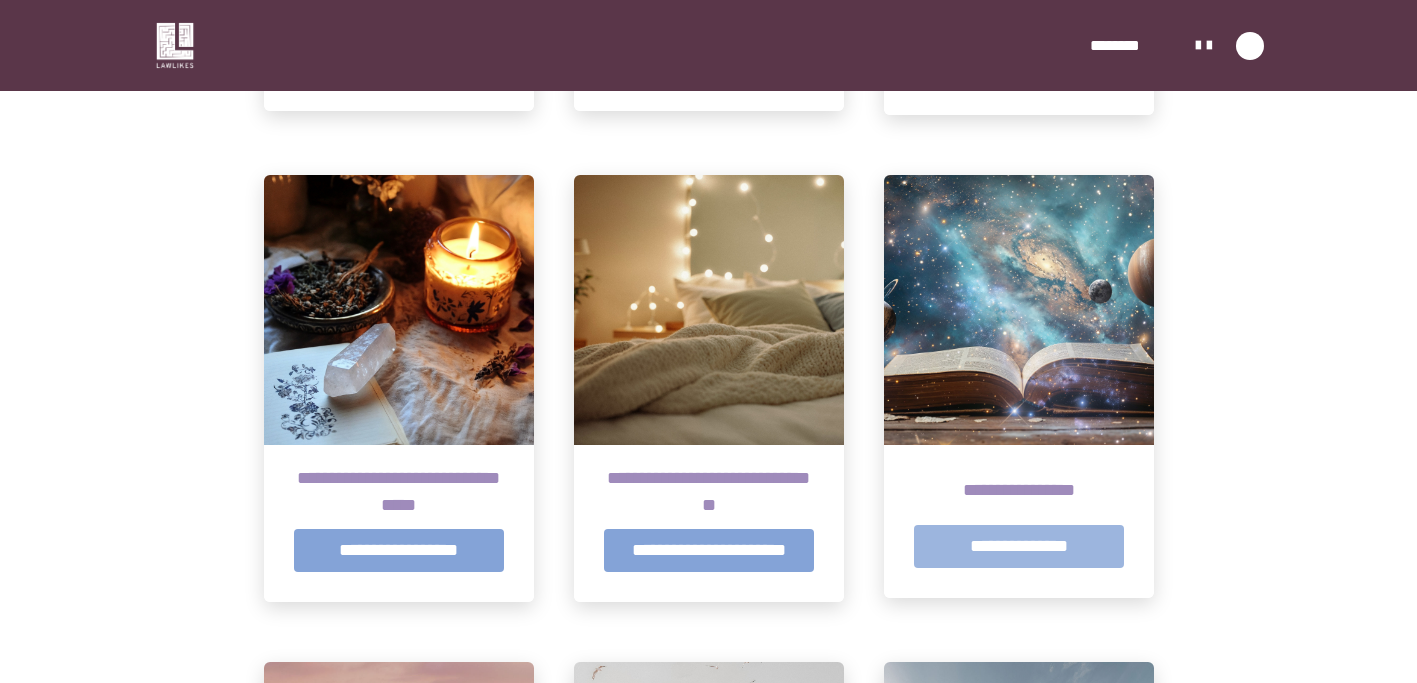 click on "**********" at bounding box center [1019, 546] 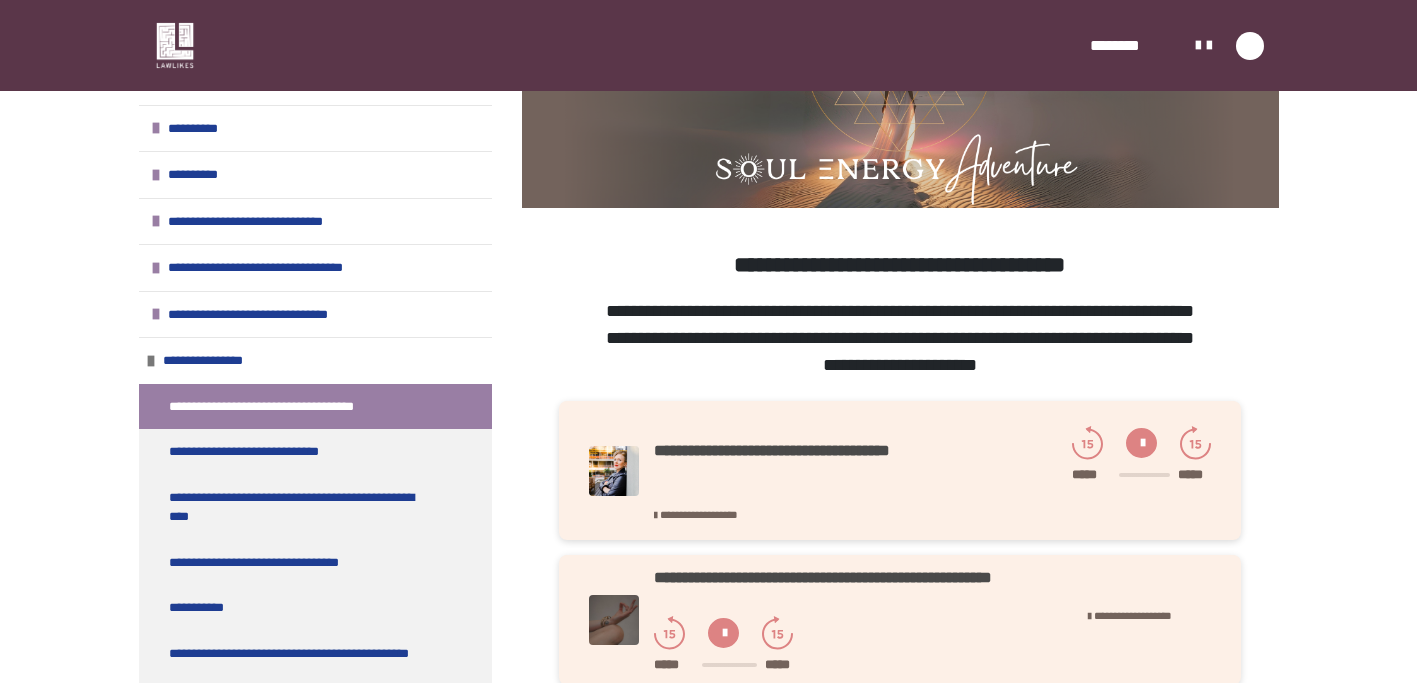 scroll, scrollTop: 606, scrollLeft: 0, axis: vertical 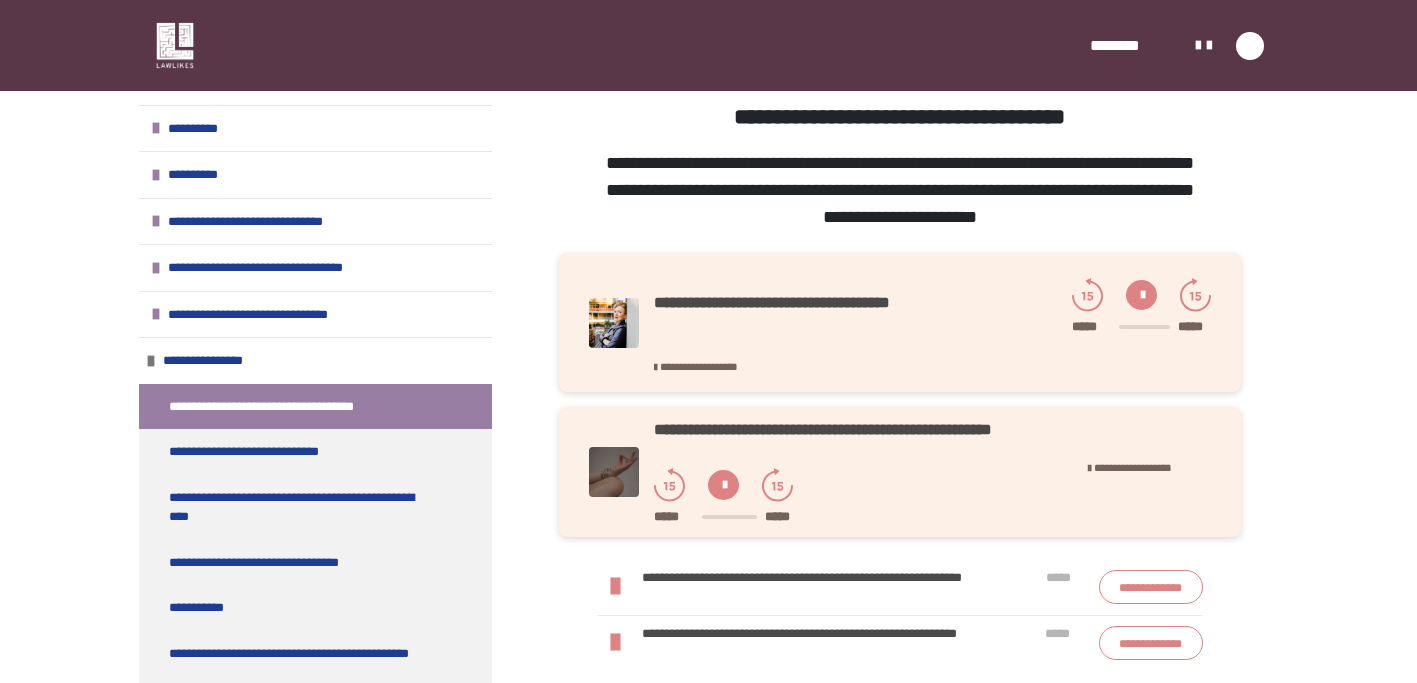 click at bounding box center [1141, 295] 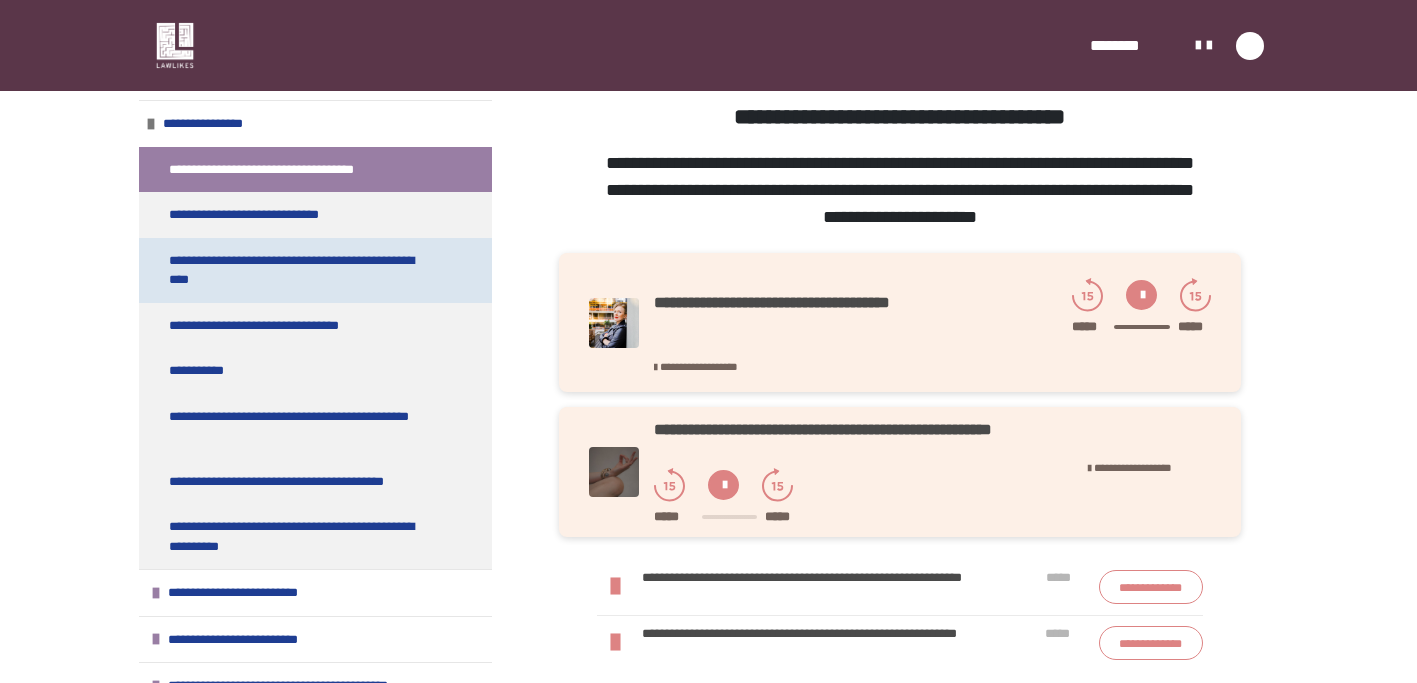 scroll, scrollTop: 238, scrollLeft: 0, axis: vertical 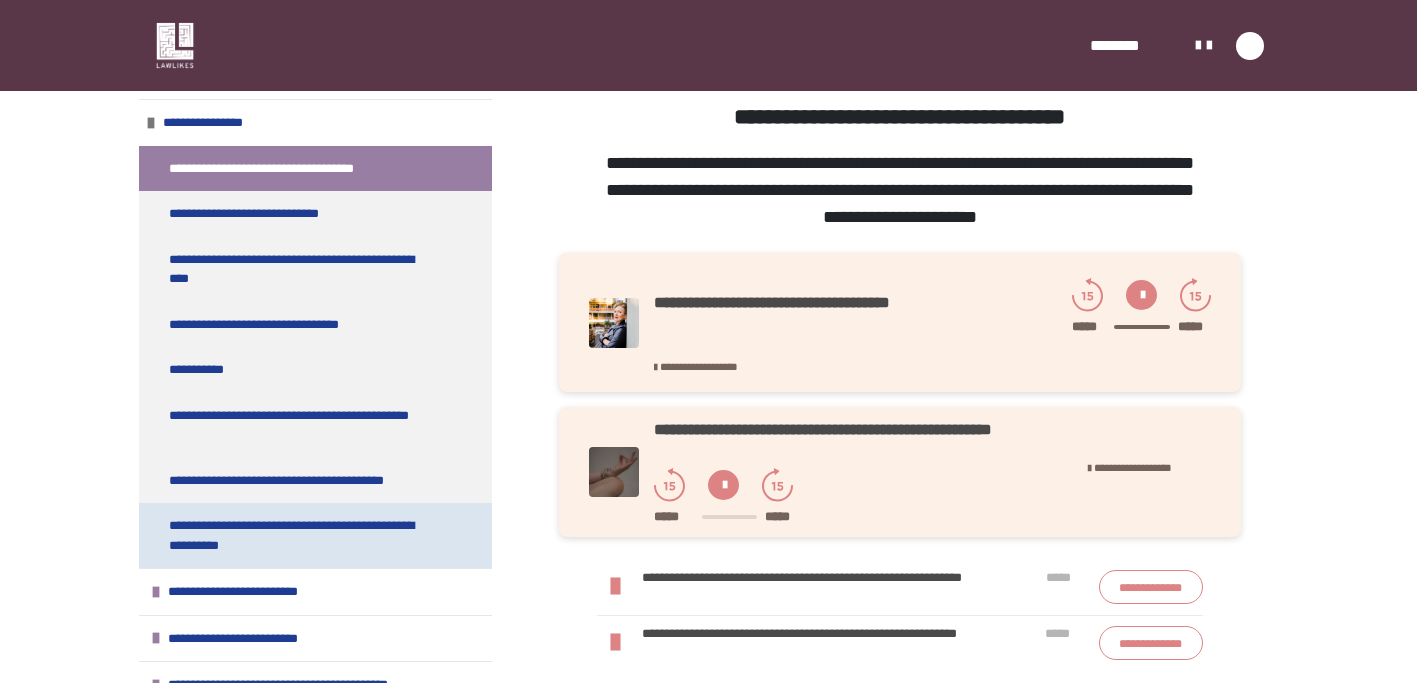 click on "**********" at bounding box center (300, 535) 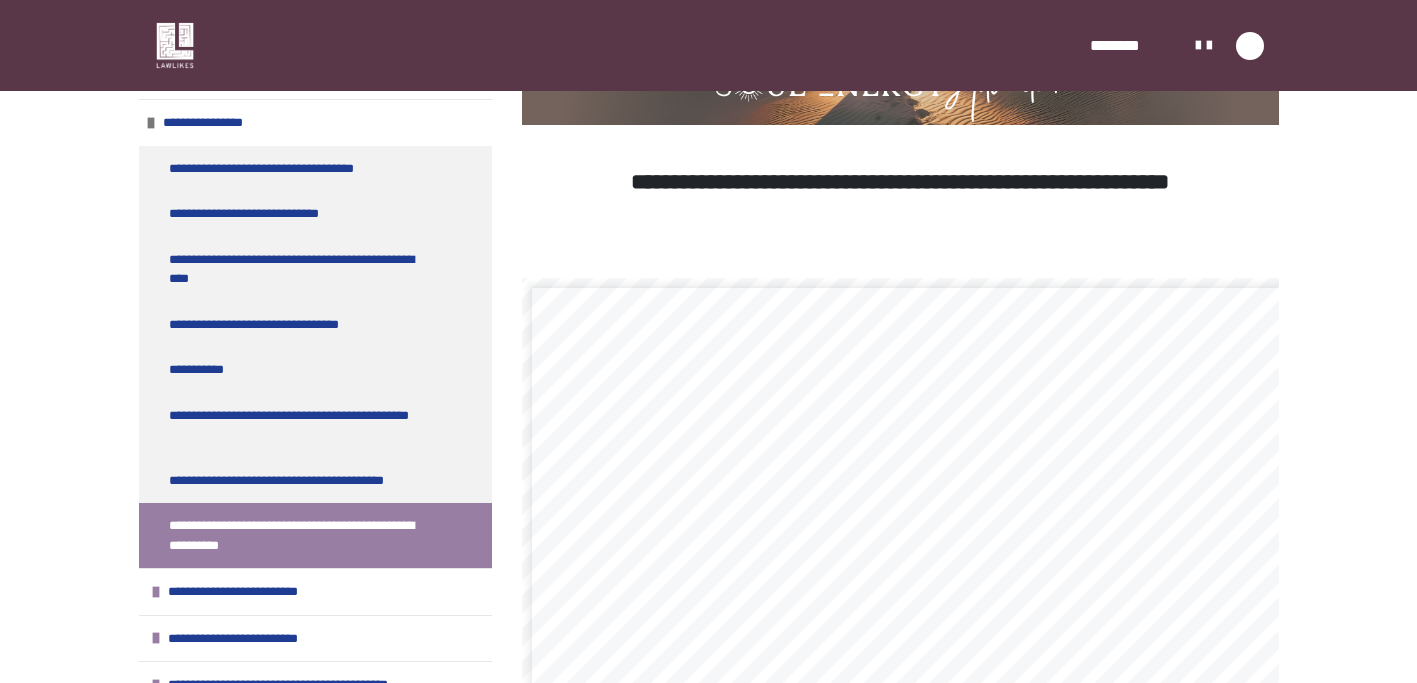 scroll, scrollTop: 603, scrollLeft: 0, axis: vertical 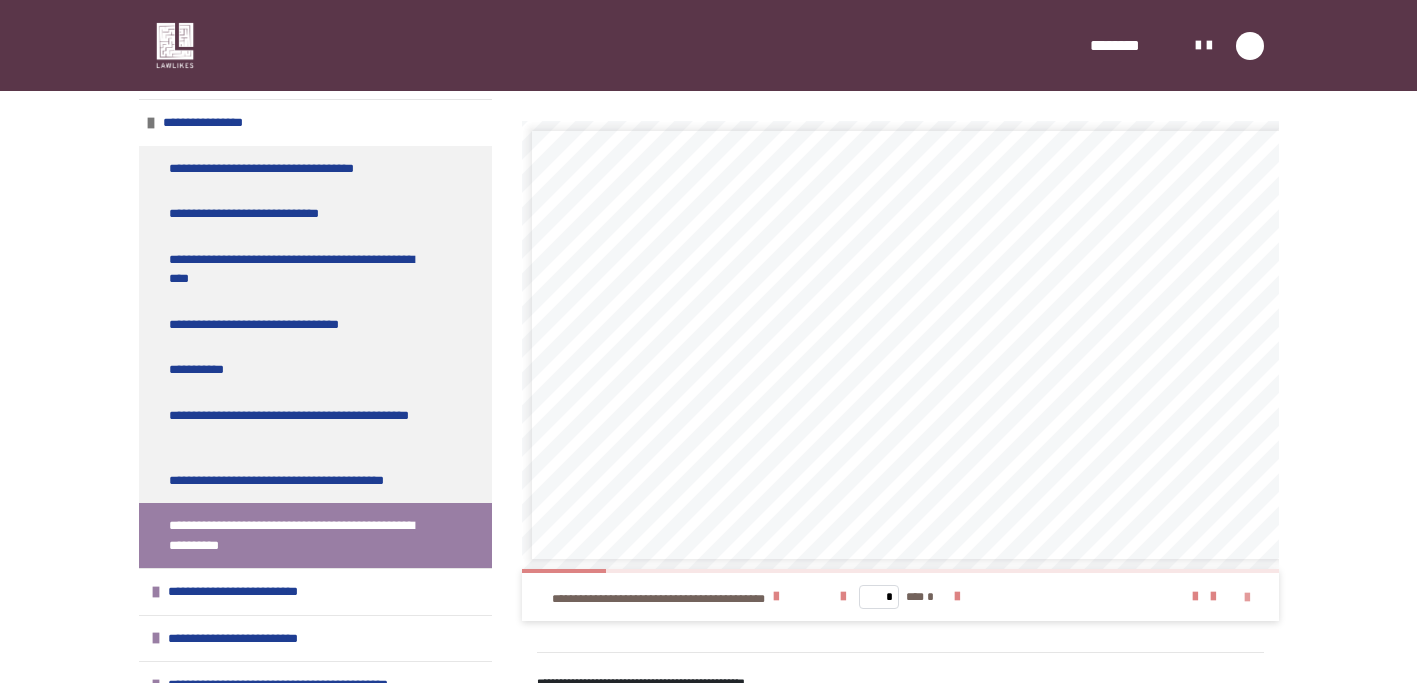 click at bounding box center [1247, 598] 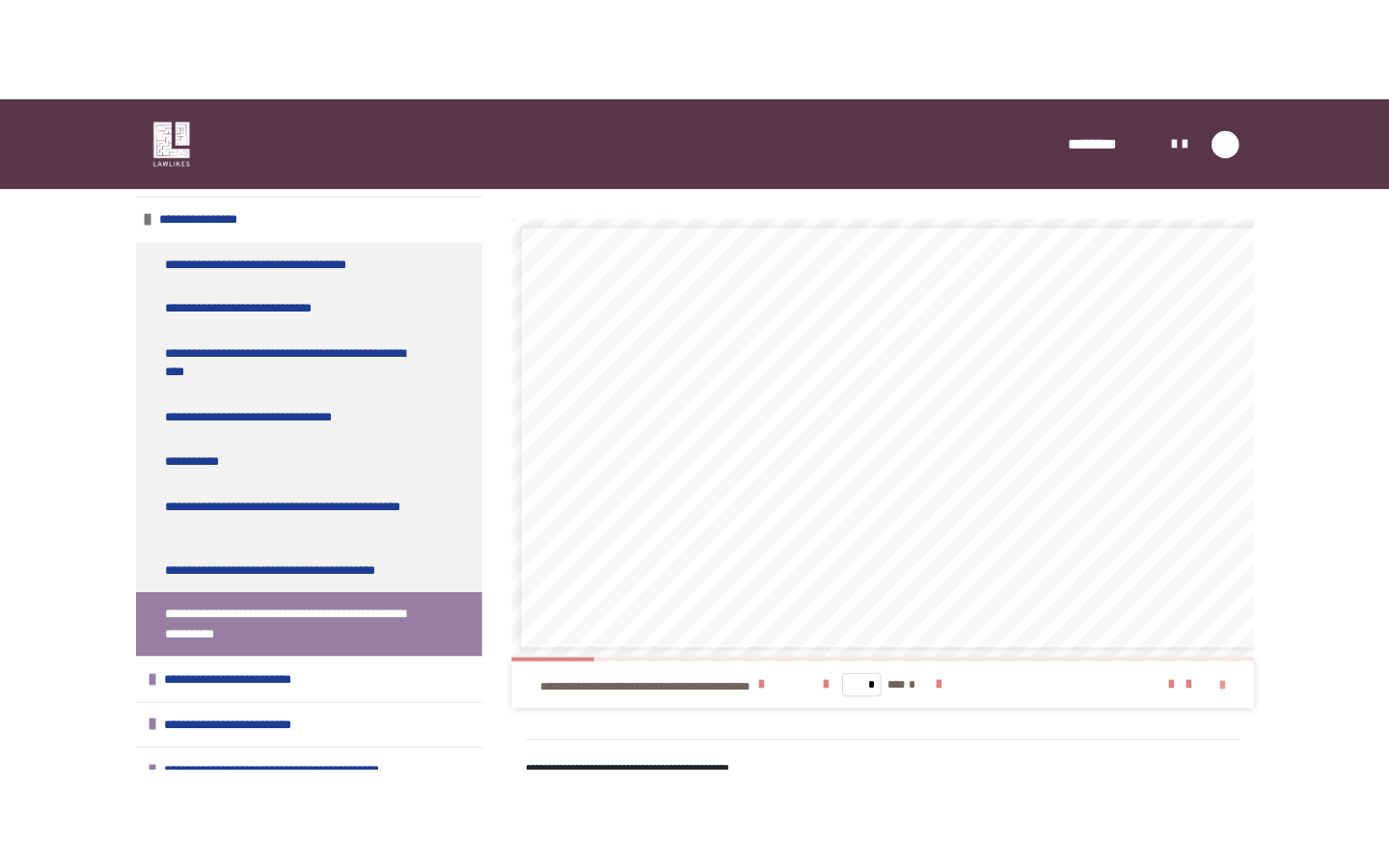 scroll, scrollTop: 725, scrollLeft: 0, axis: vertical 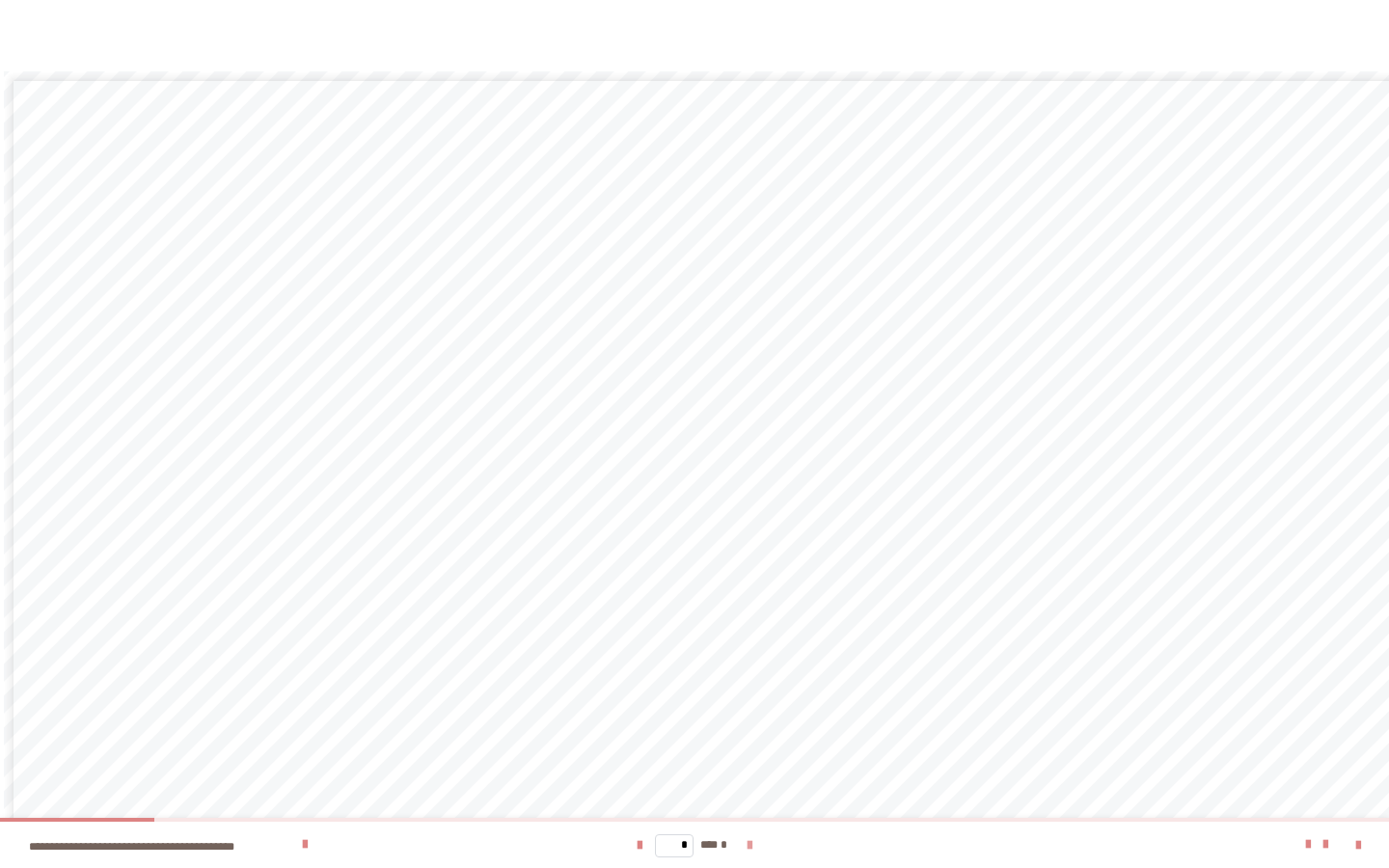 click at bounding box center (749, 846) 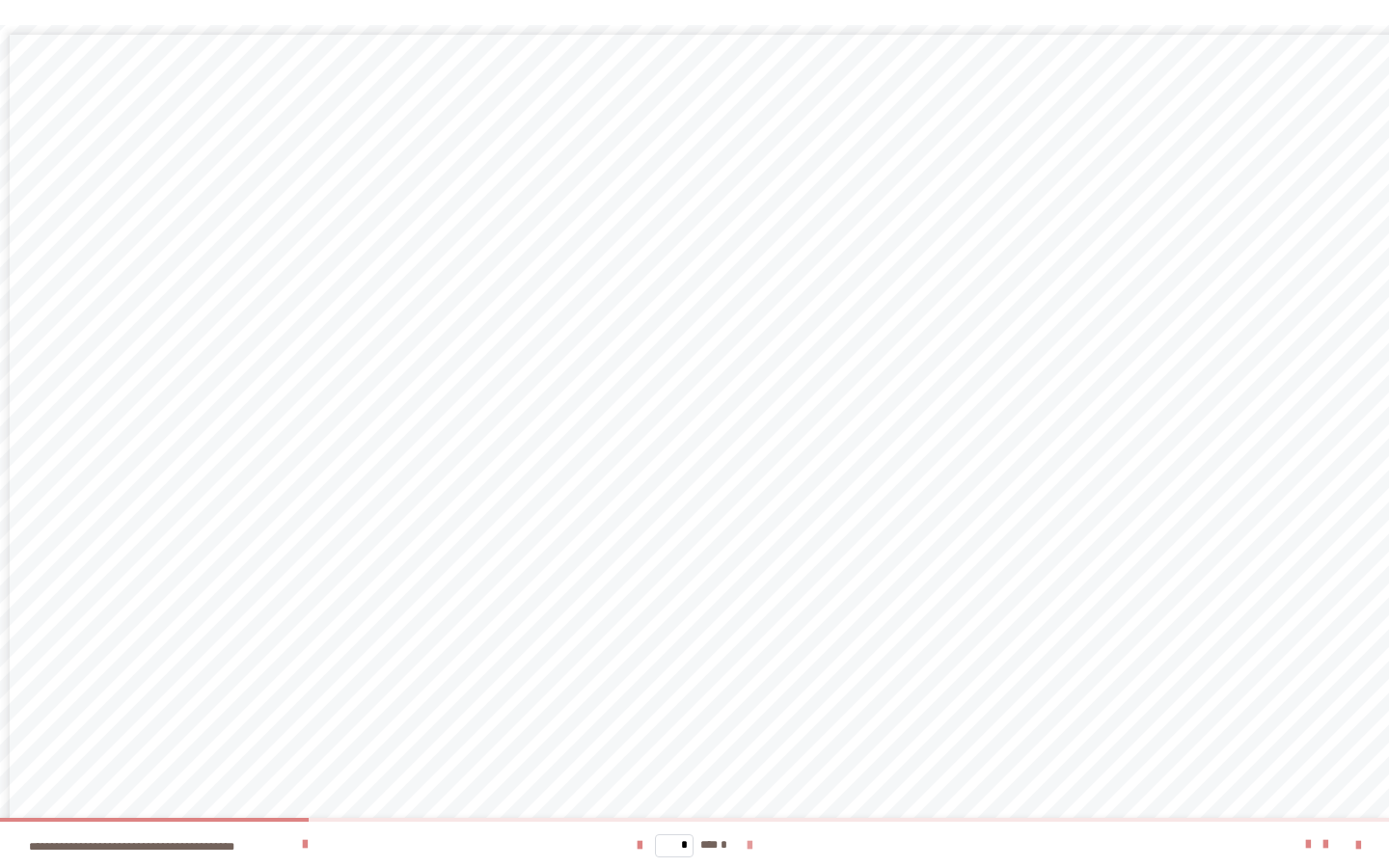 click at bounding box center (749, 846) 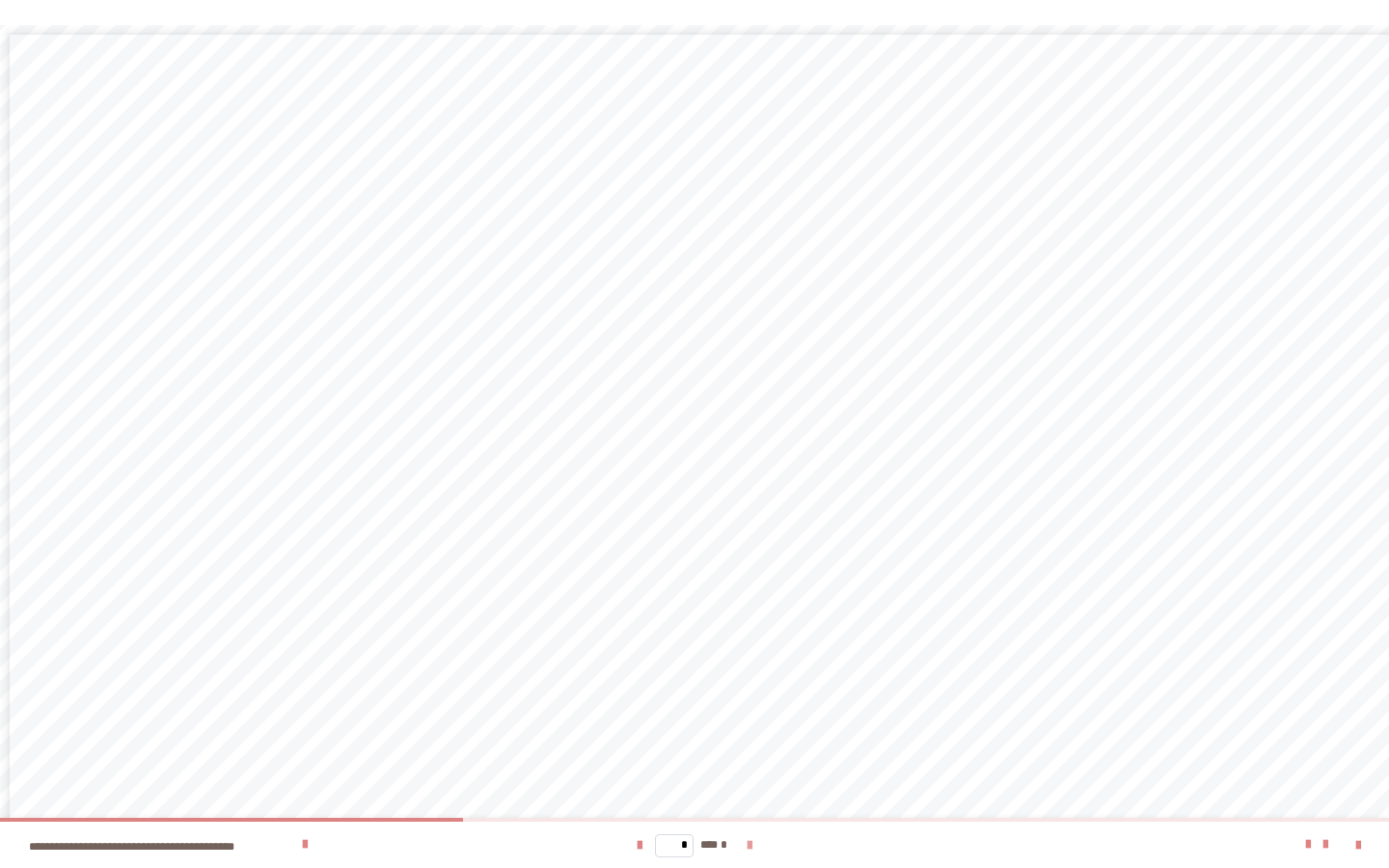 click at bounding box center [749, 846] 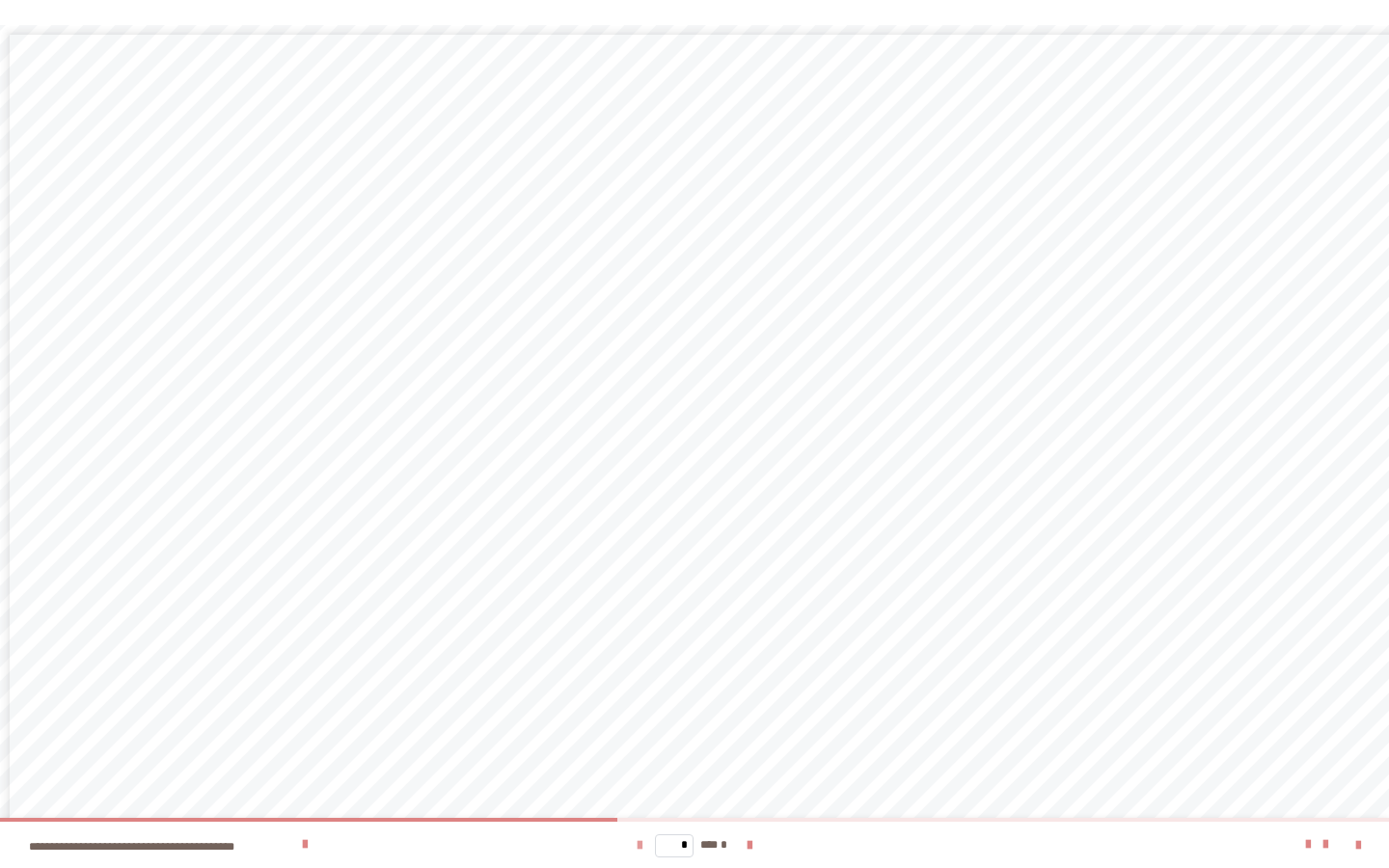 click at bounding box center [640, 846] 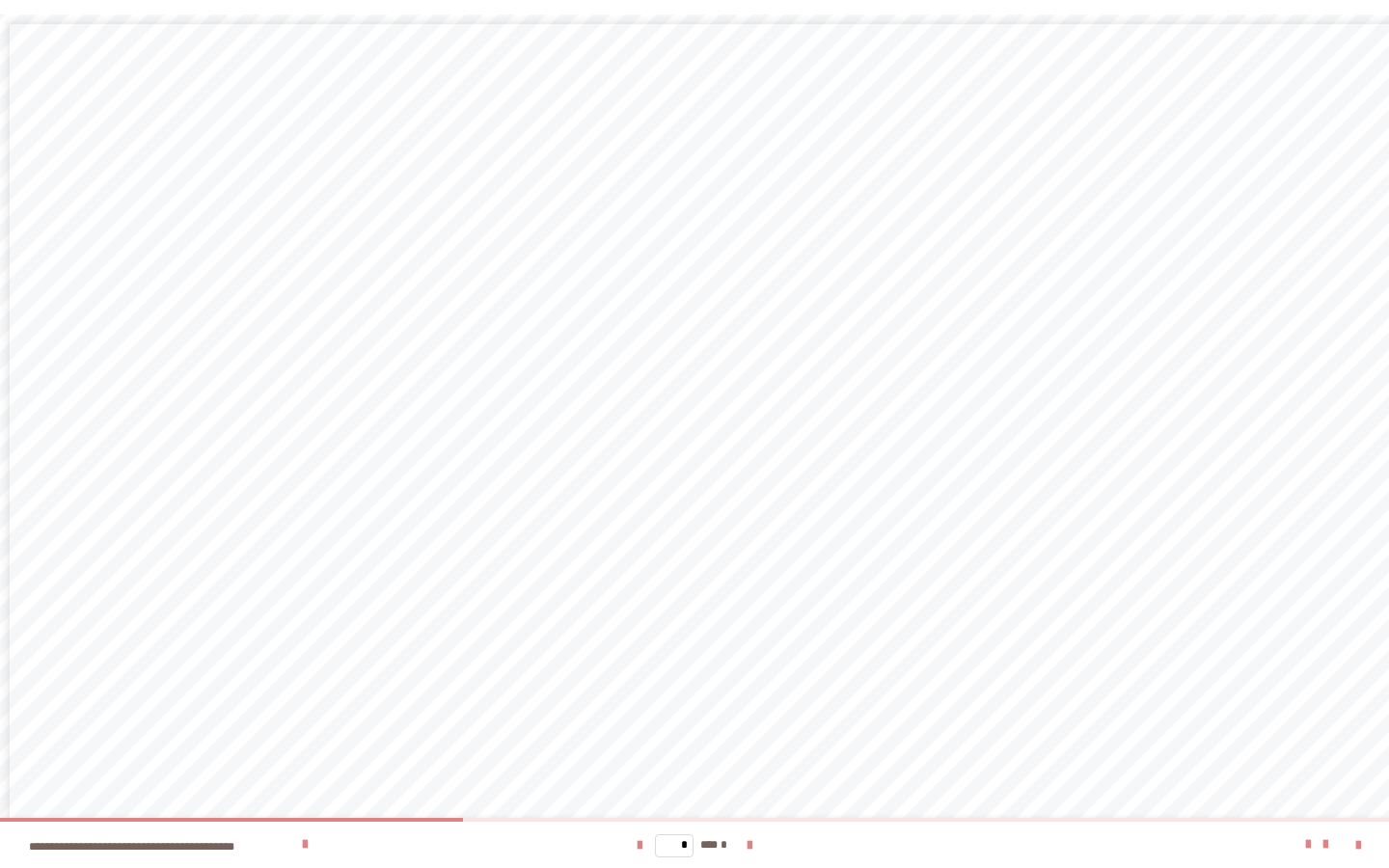 scroll, scrollTop: 7, scrollLeft: 0, axis: vertical 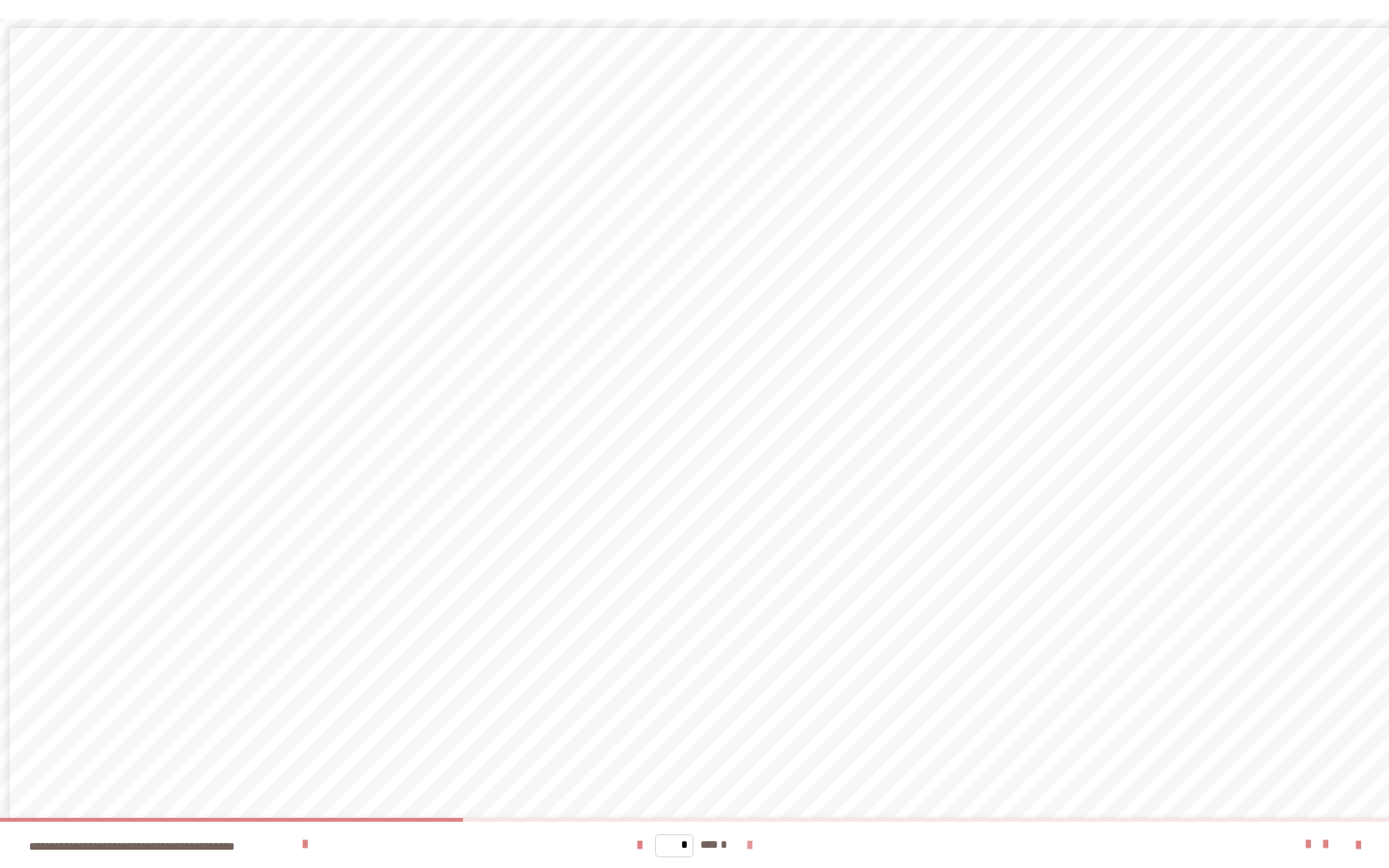 click at bounding box center [749, 846] 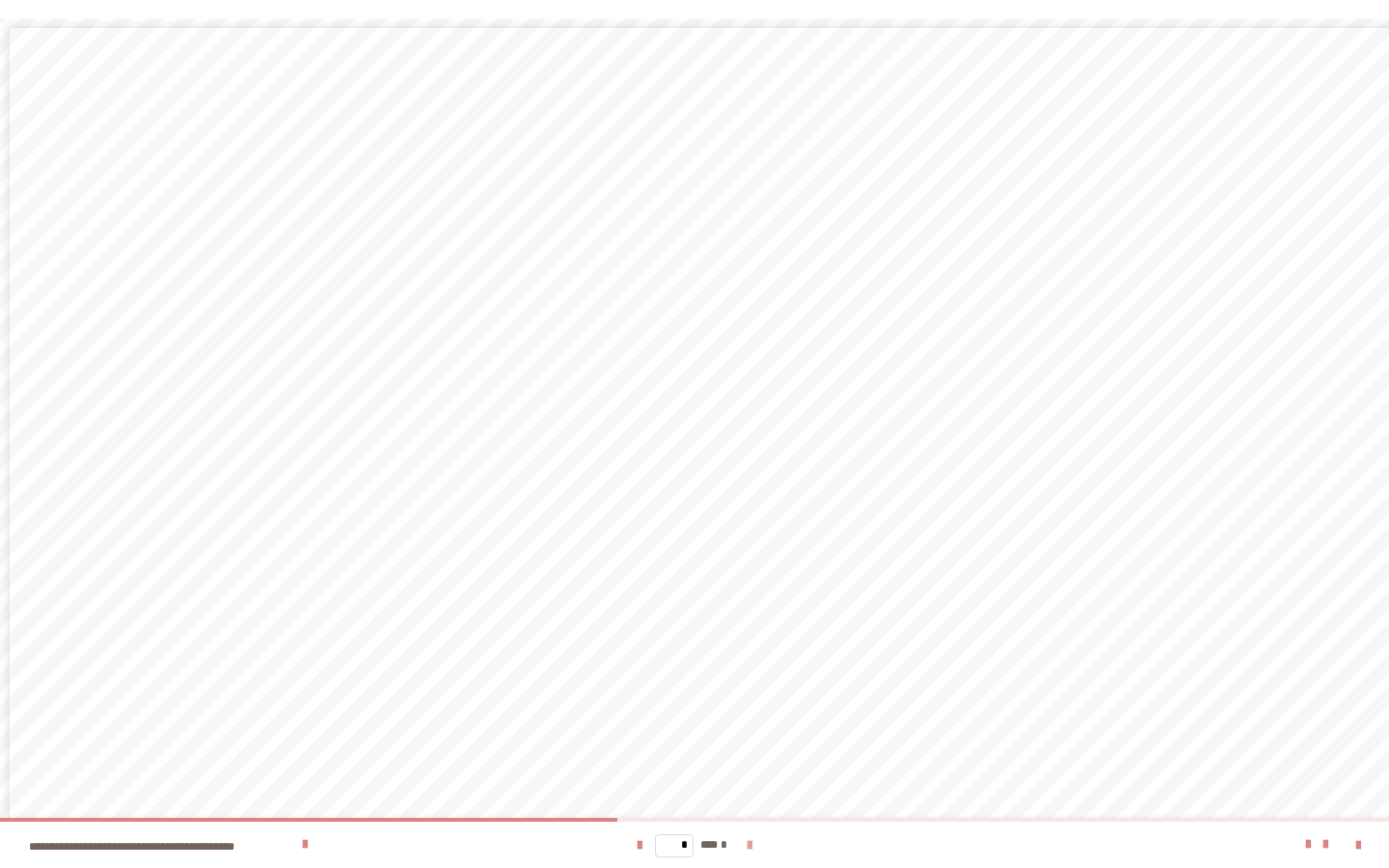 click at bounding box center (749, 846) 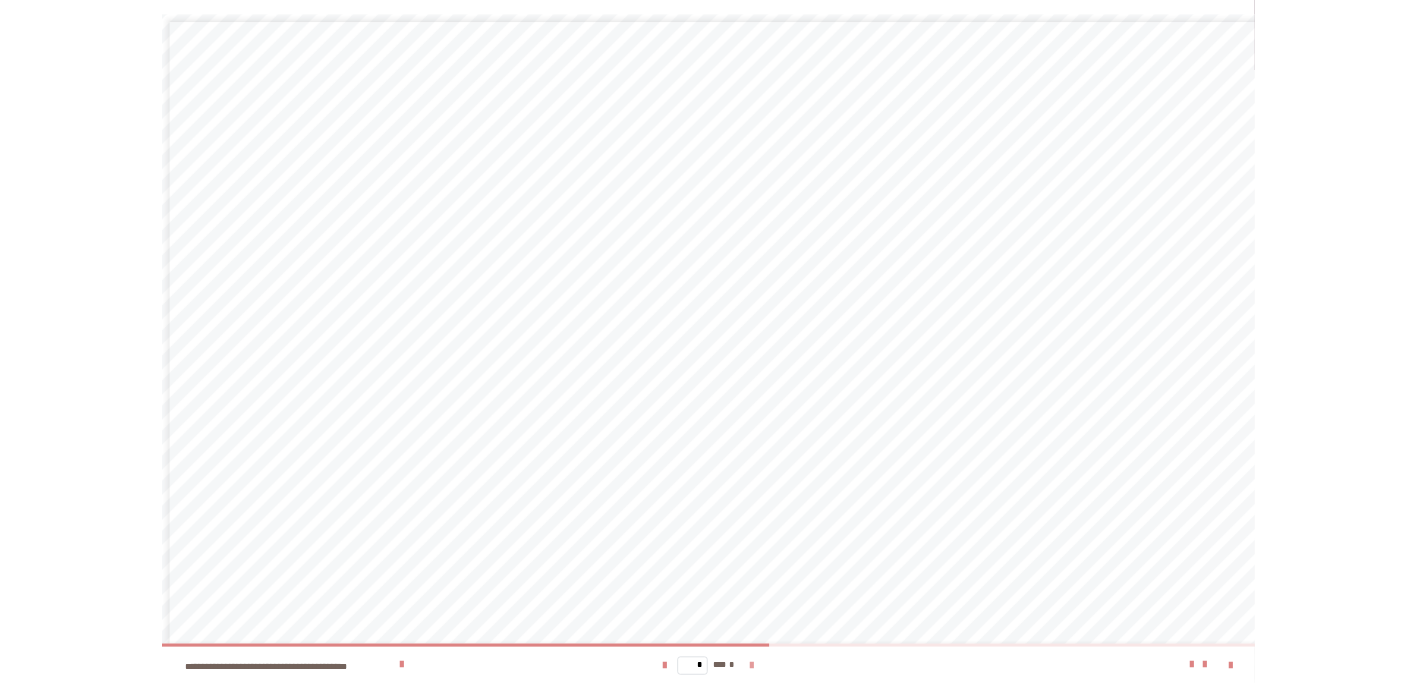 scroll, scrollTop: 0, scrollLeft: 0, axis: both 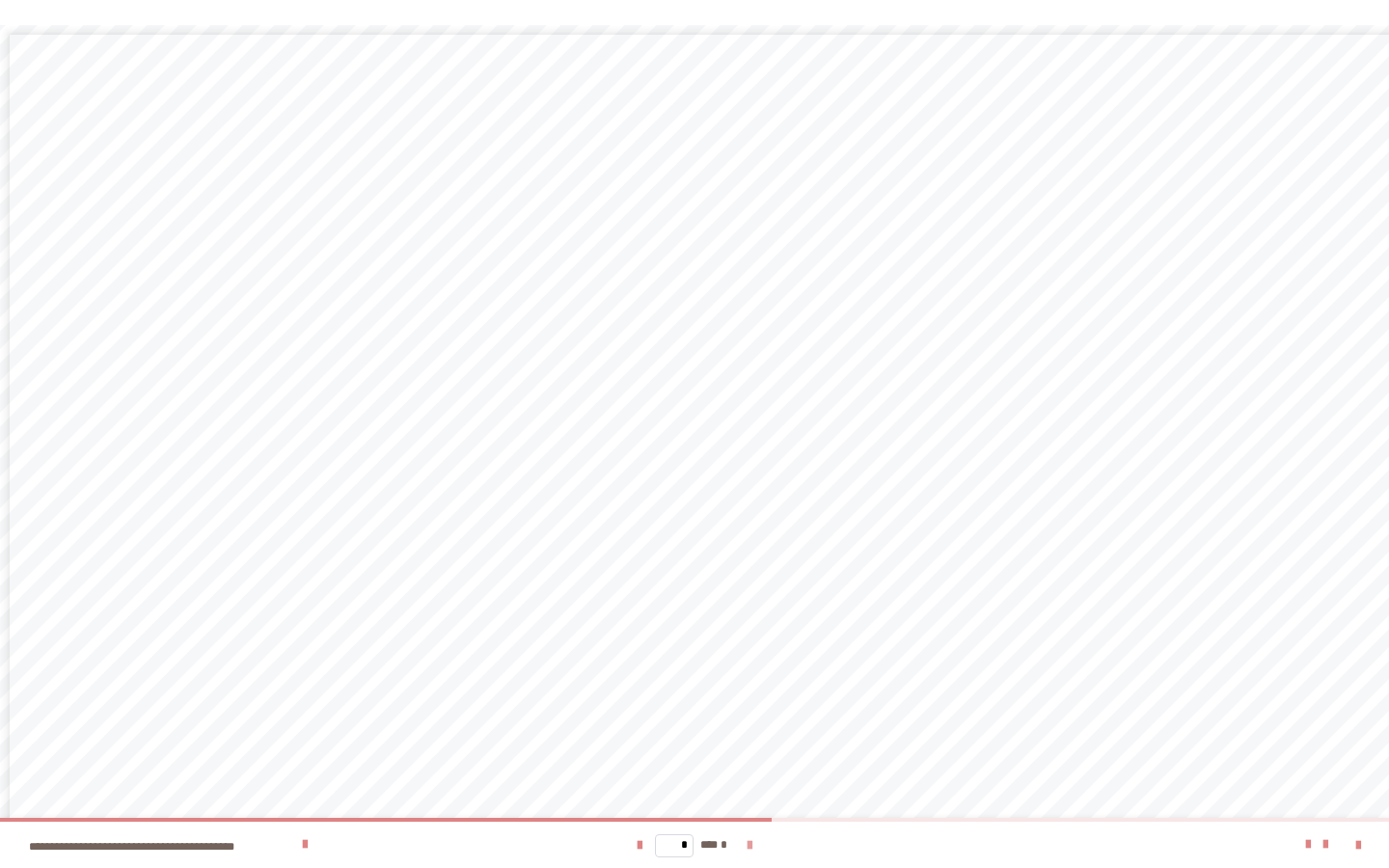 click at bounding box center (749, 846) 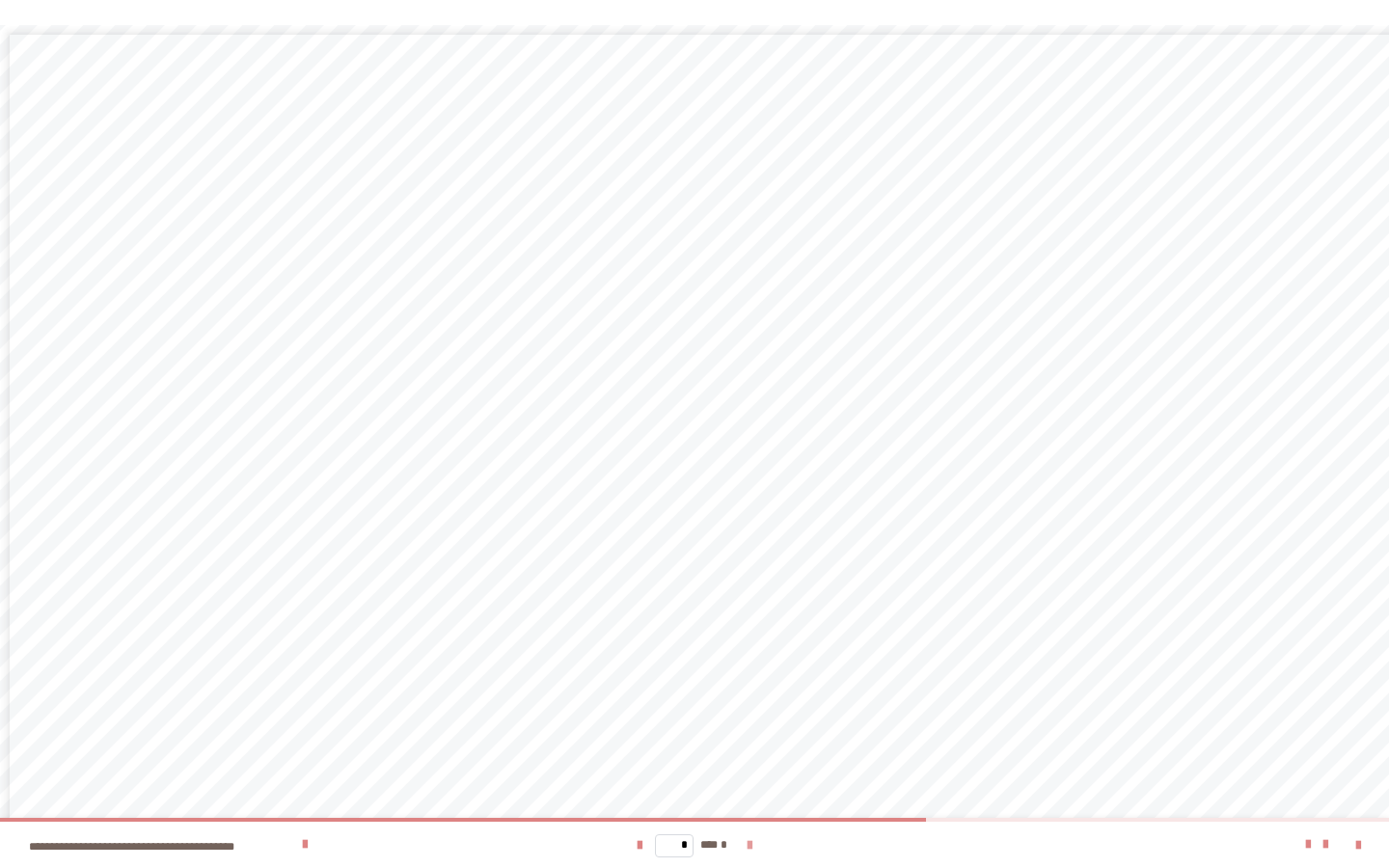 click at bounding box center [749, 846] 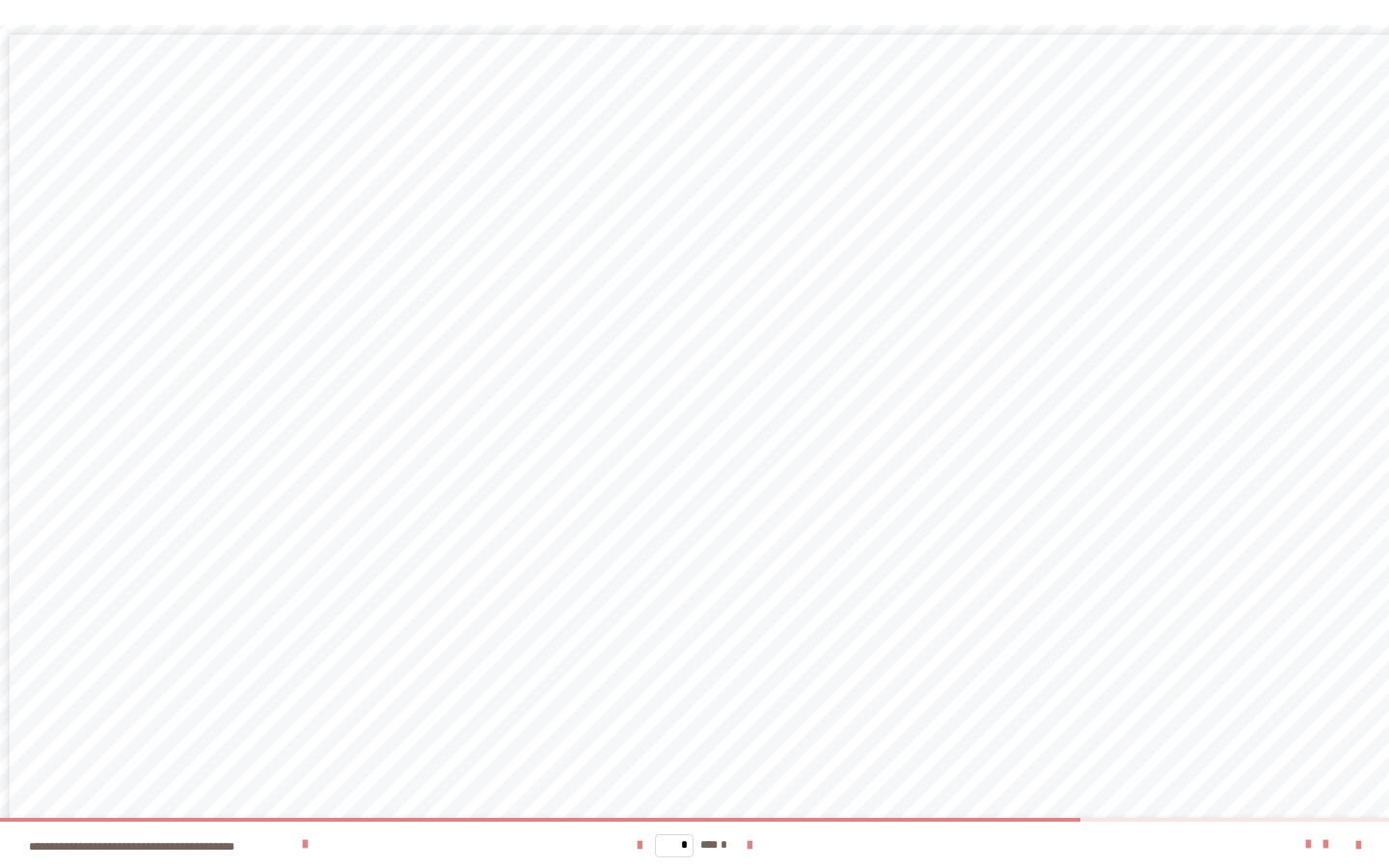 drag, startPoint x: 878, startPoint y: 821, endPoint x: 945, endPoint y: 825, distance: 67.1193 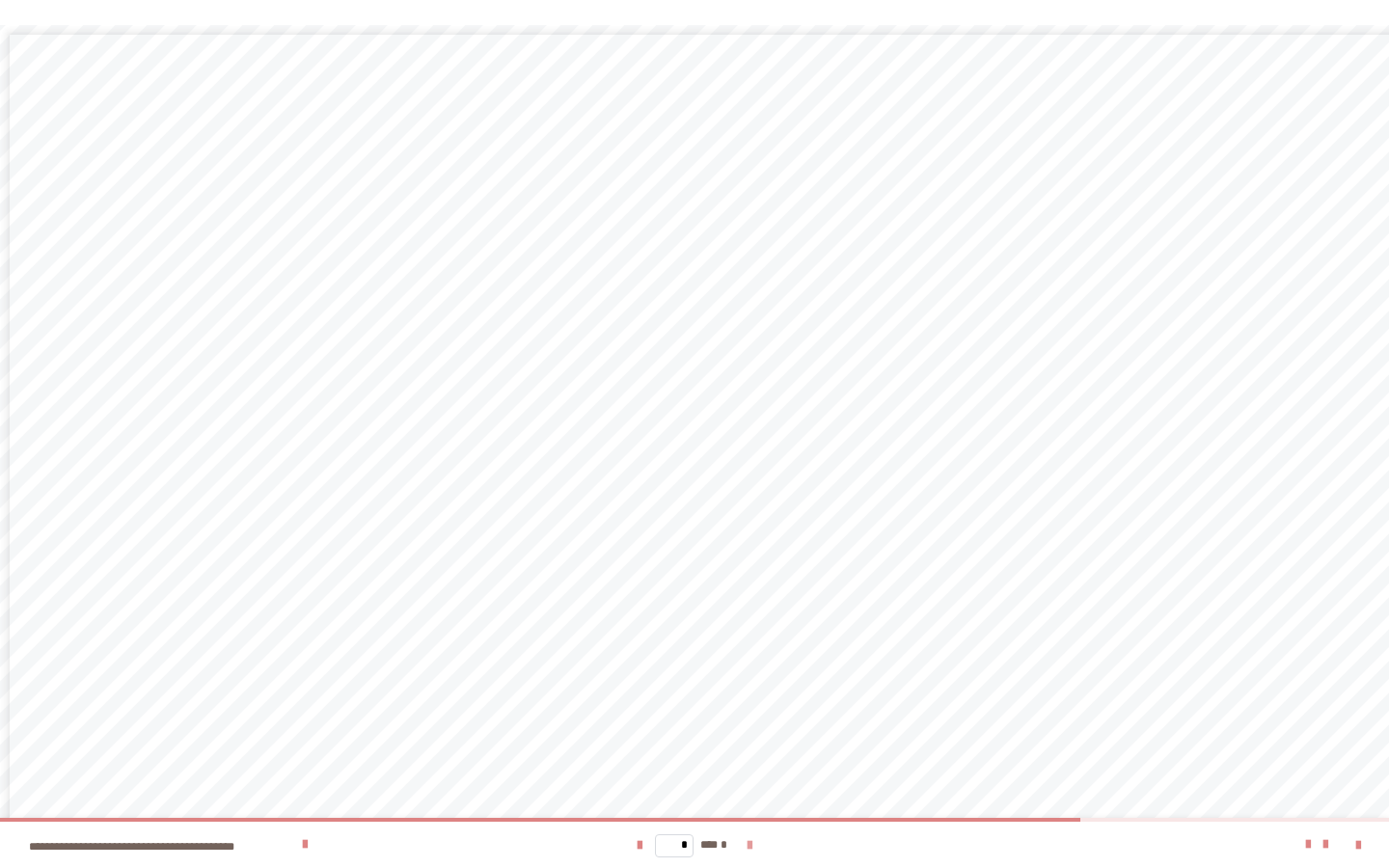 click at bounding box center [749, 846] 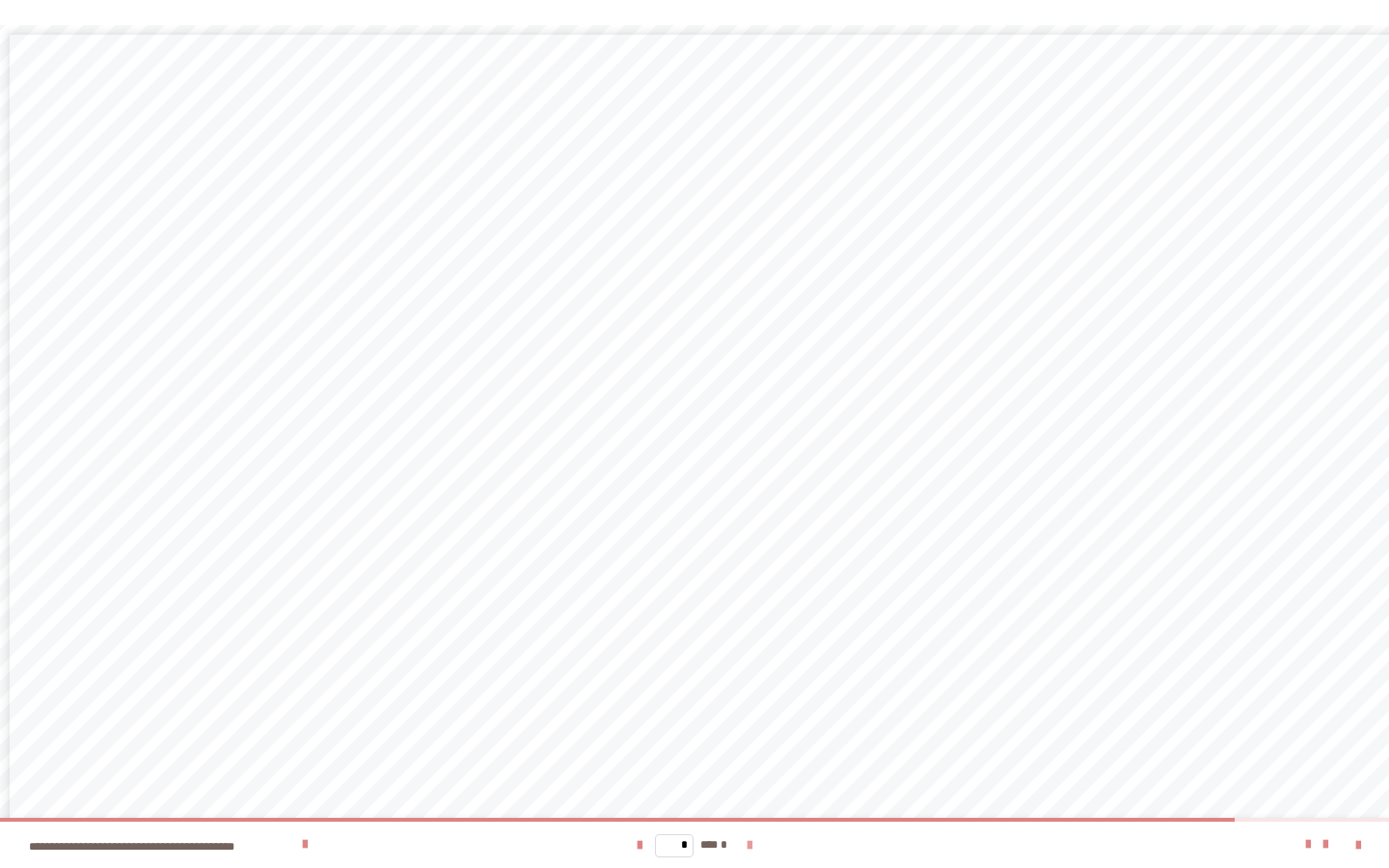 click at bounding box center [749, 846] 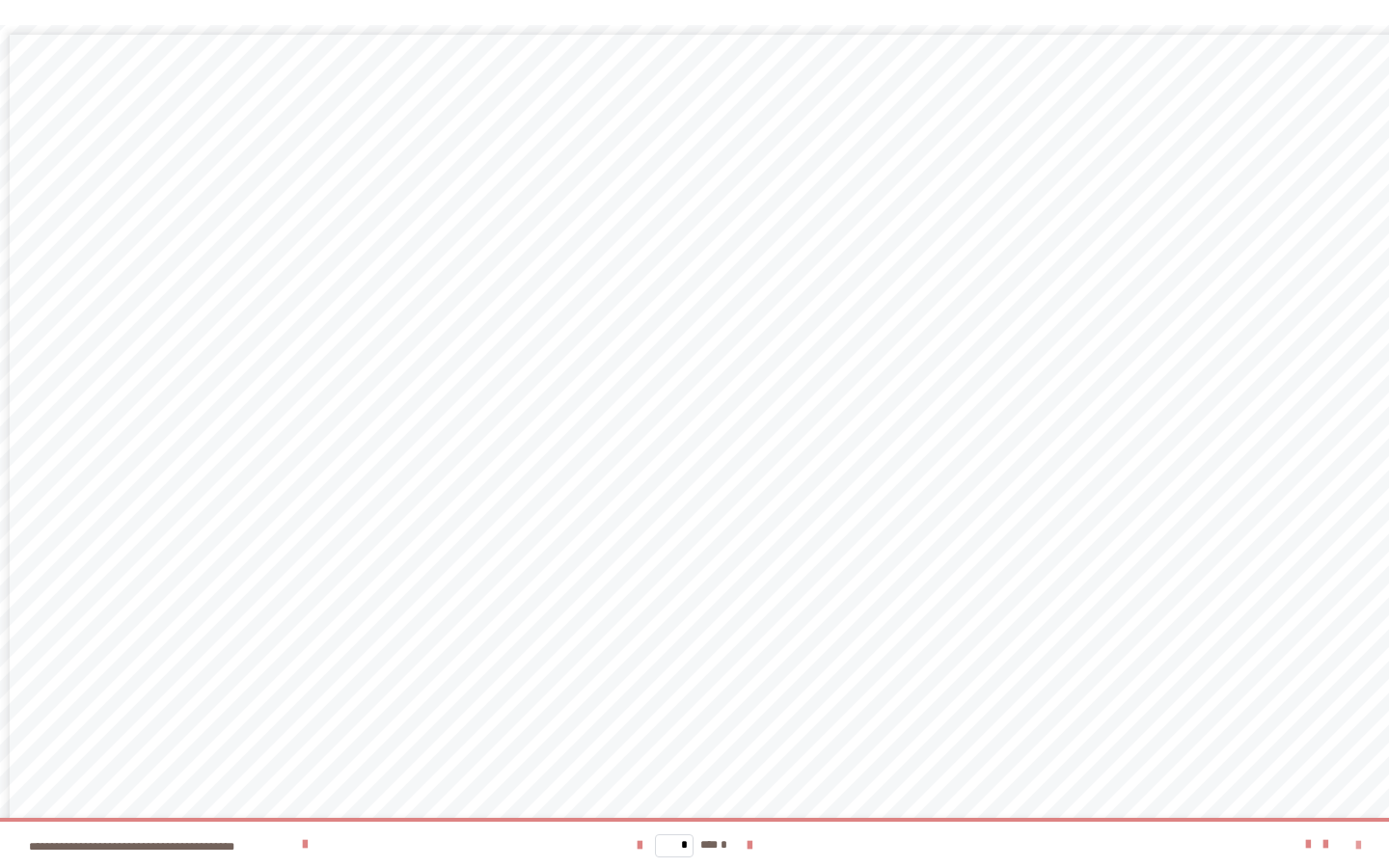 click at bounding box center [1358, 846] 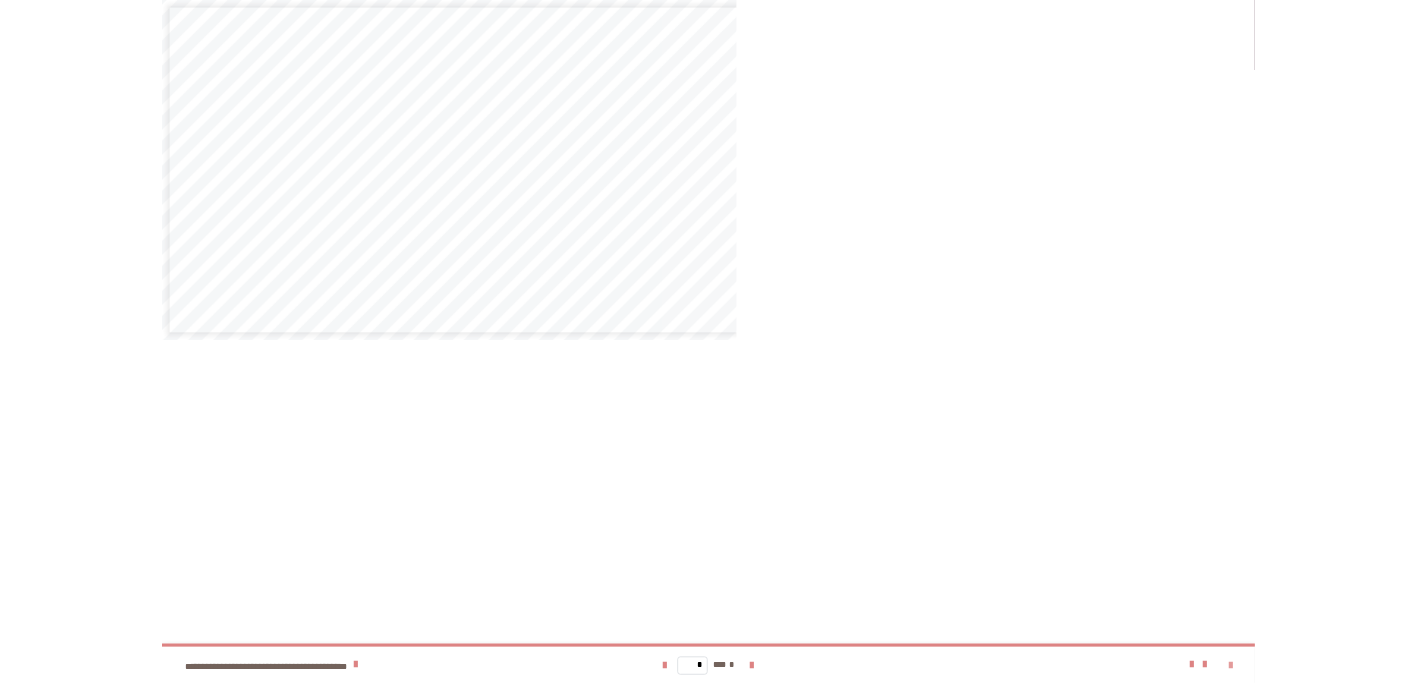 scroll, scrollTop: 238, scrollLeft: 0, axis: vertical 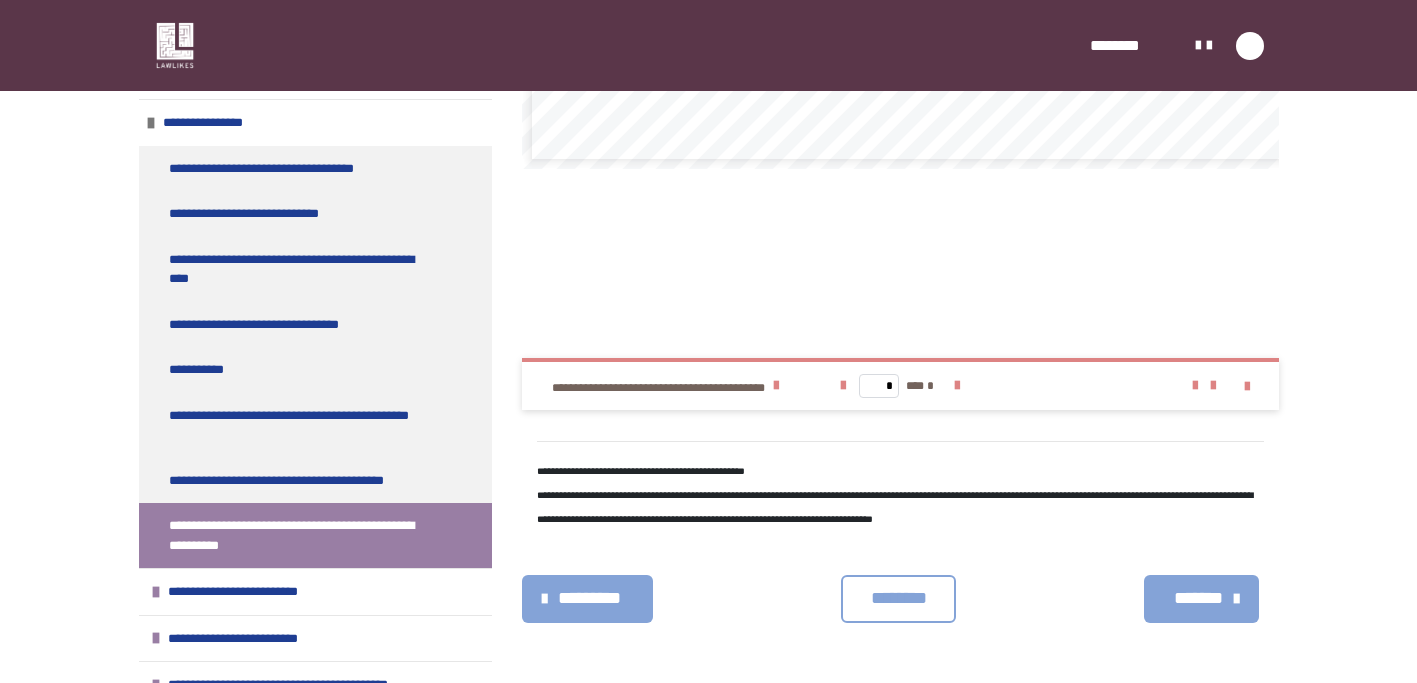 click on "********" at bounding box center [898, 598] 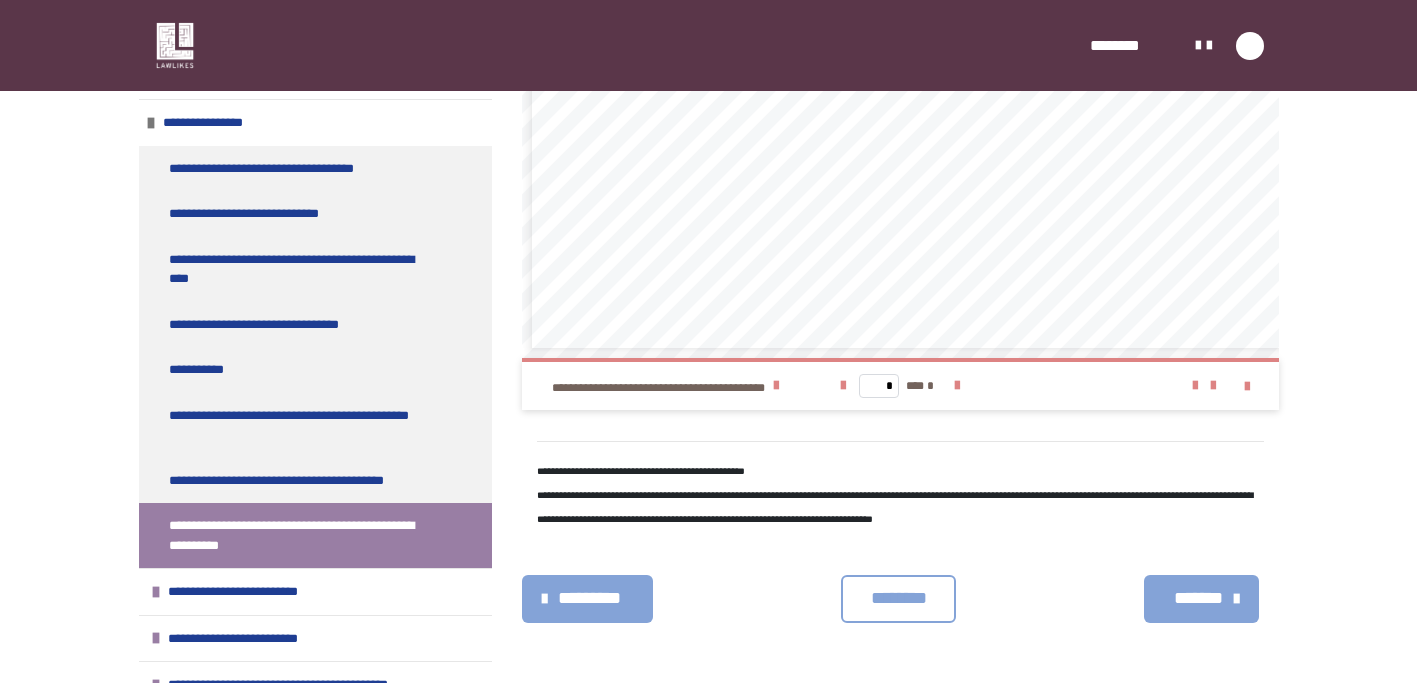 scroll, scrollTop: 7, scrollLeft: 0, axis: vertical 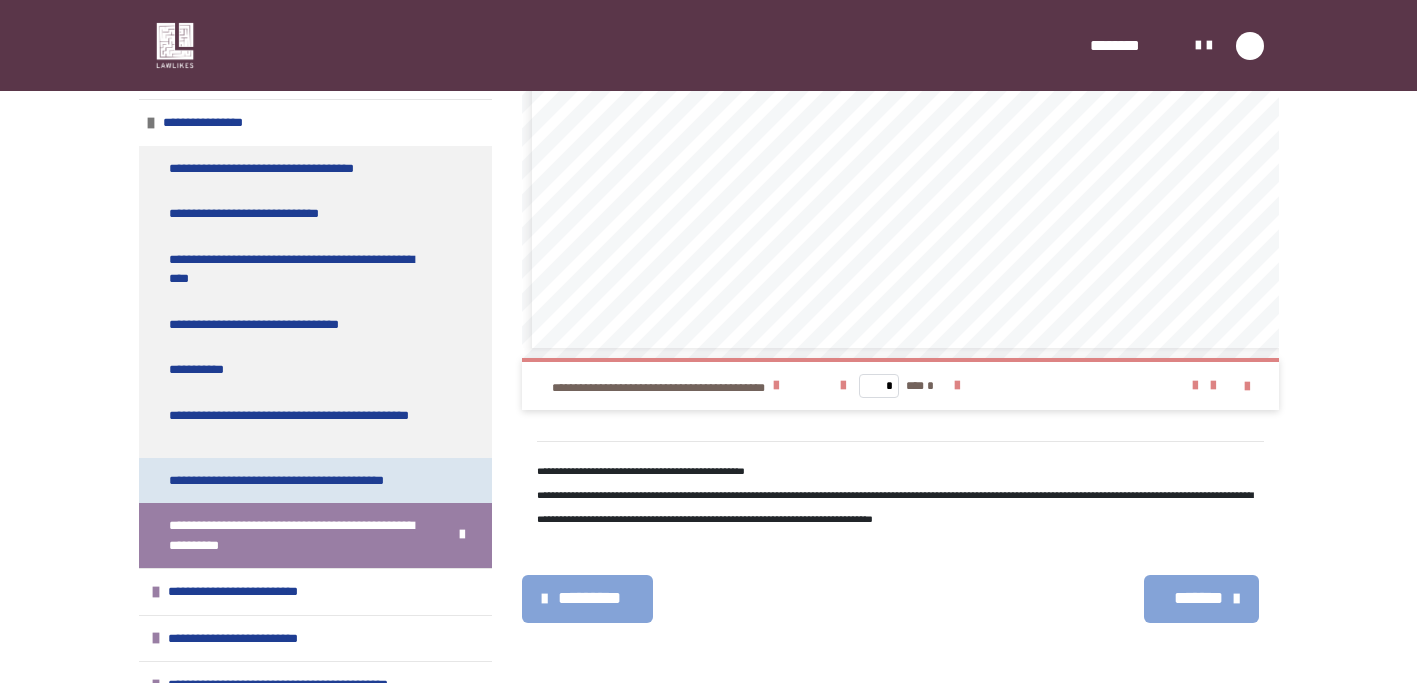 click on "**********" at bounding box center [291, 481] 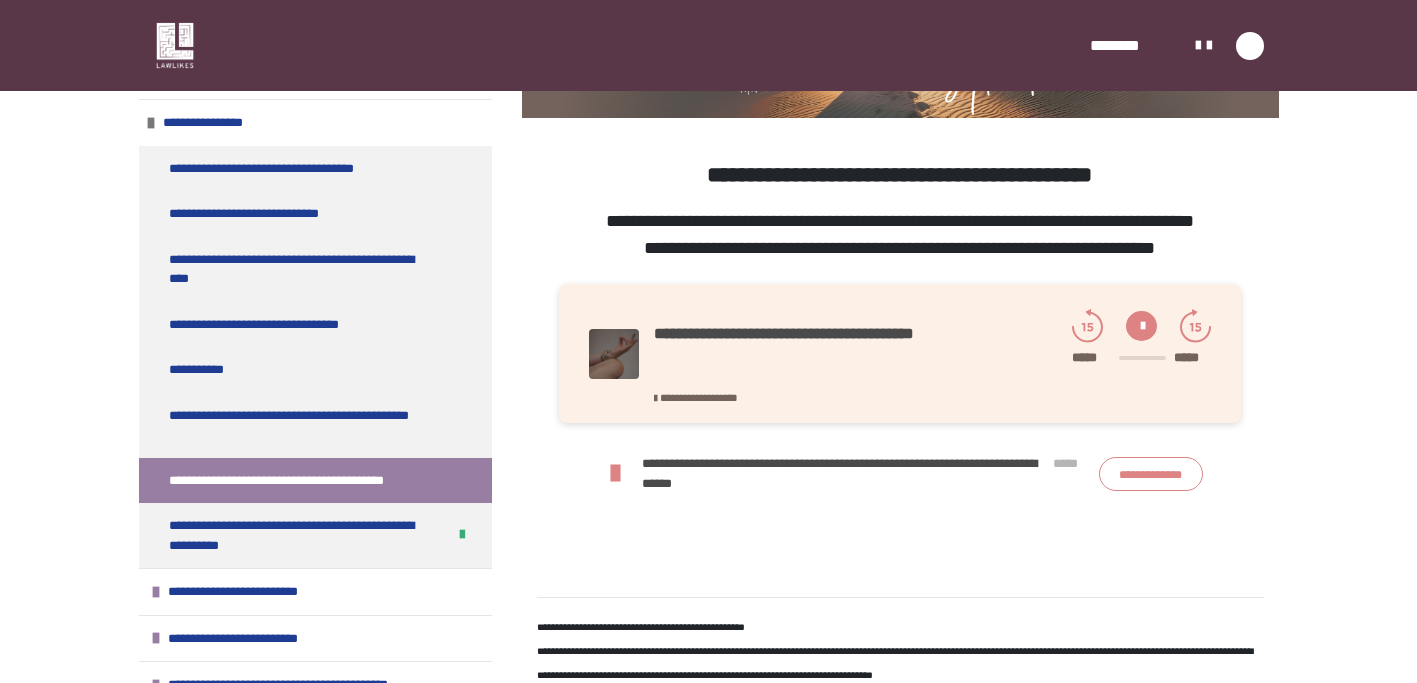 scroll, scrollTop: 607, scrollLeft: 0, axis: vertical 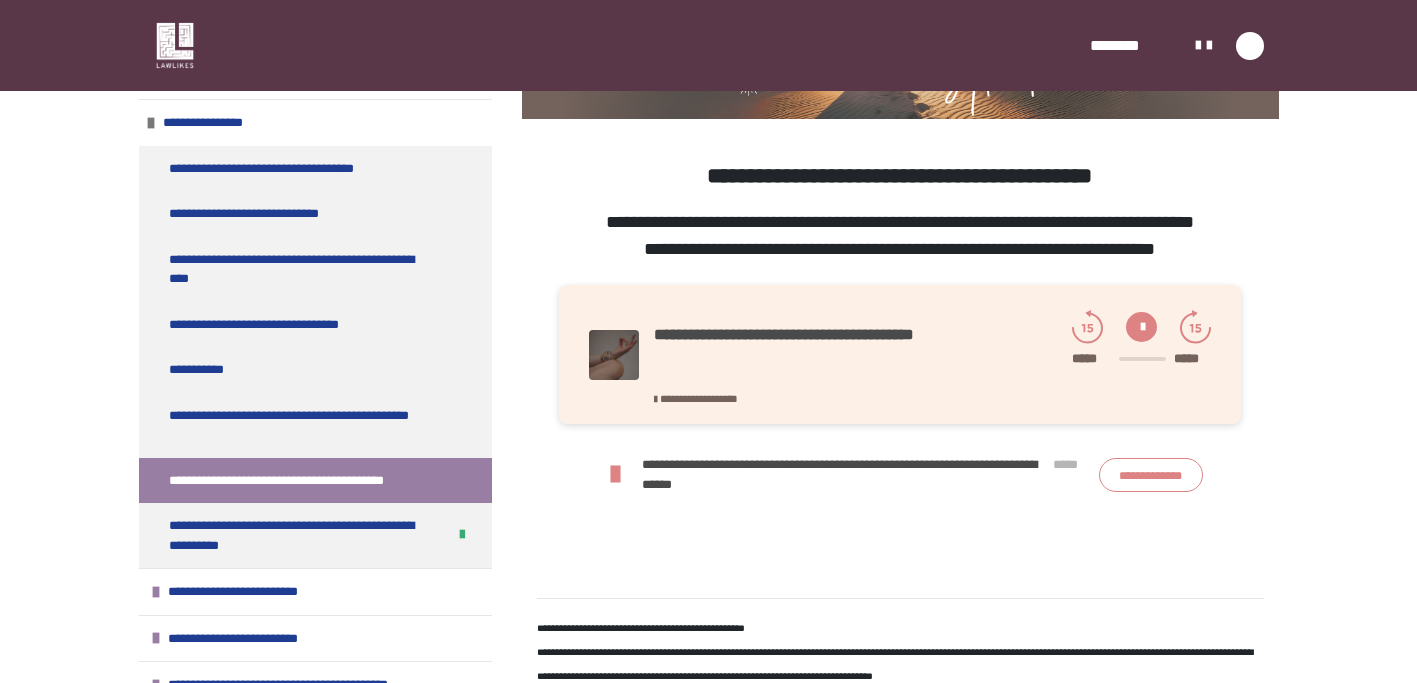 click at bounding box center [1141, 327] 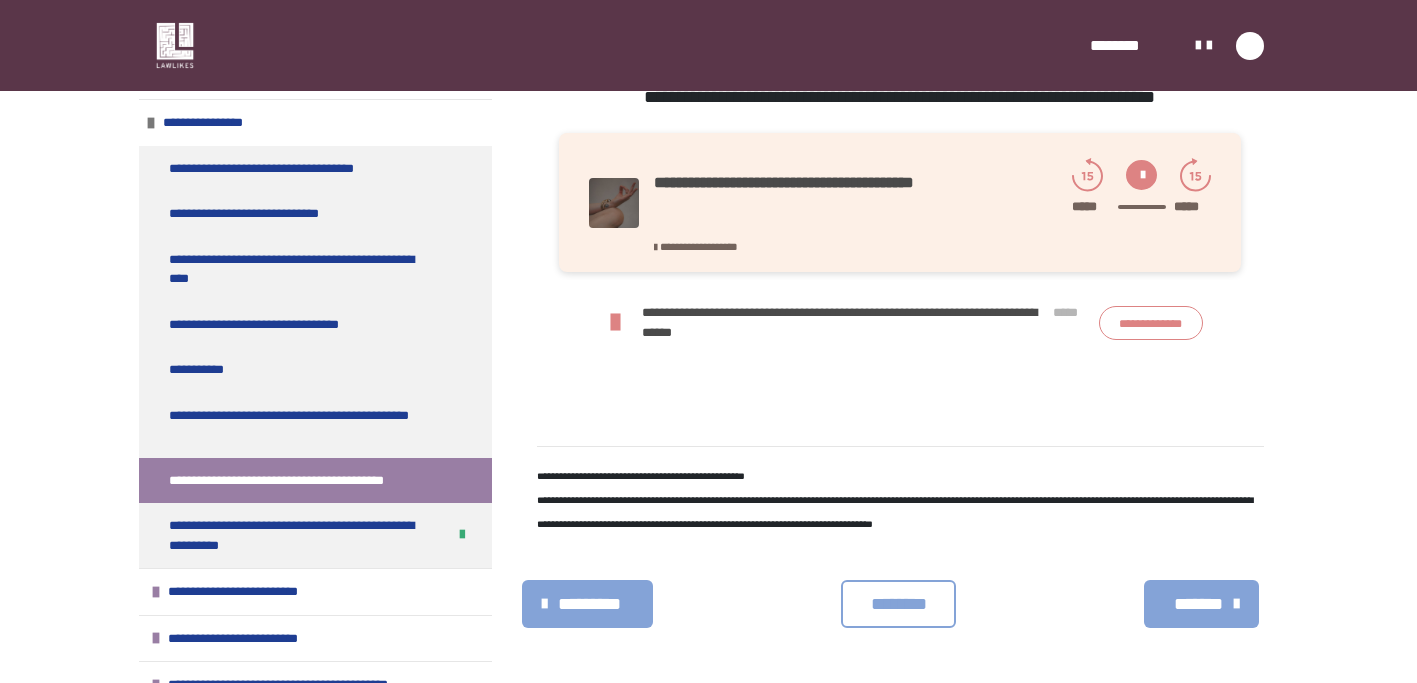 scroll, scrollTop: 764, scrollLeft: 0, axis: vertical 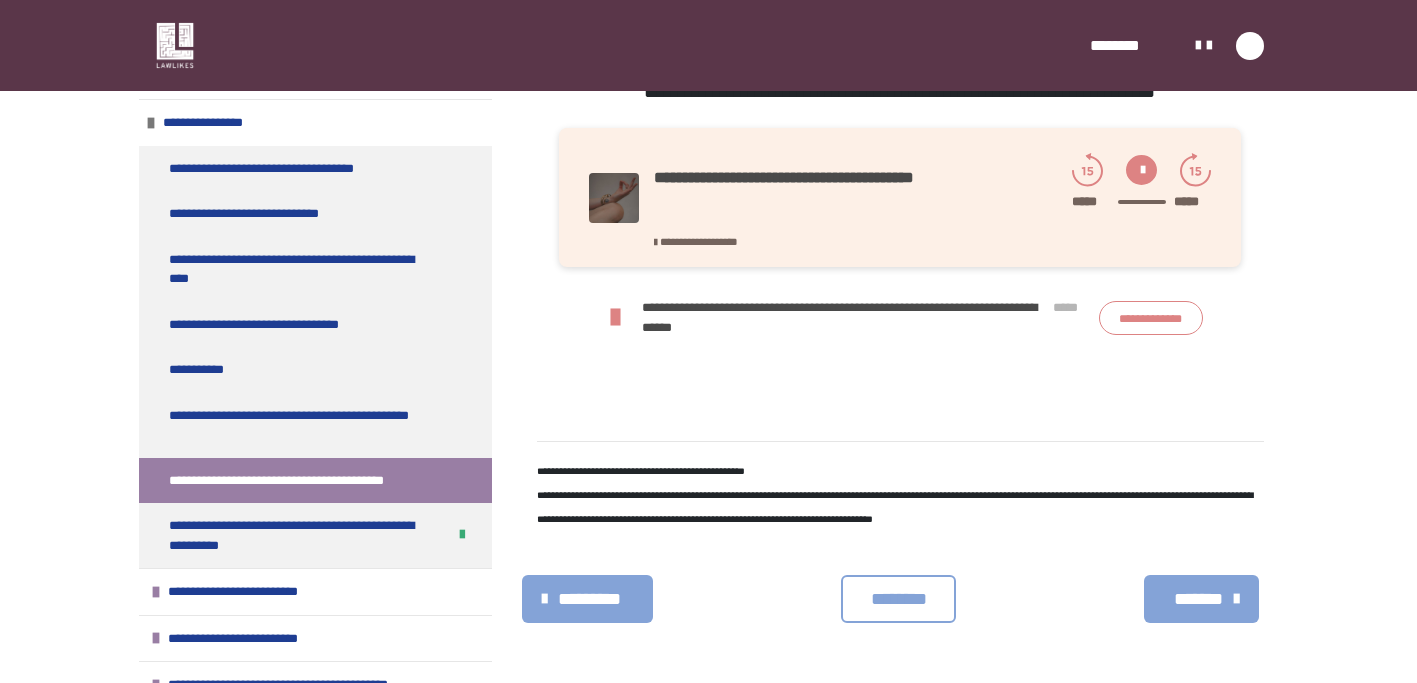 click on "********" at bounding box center [898, 599] 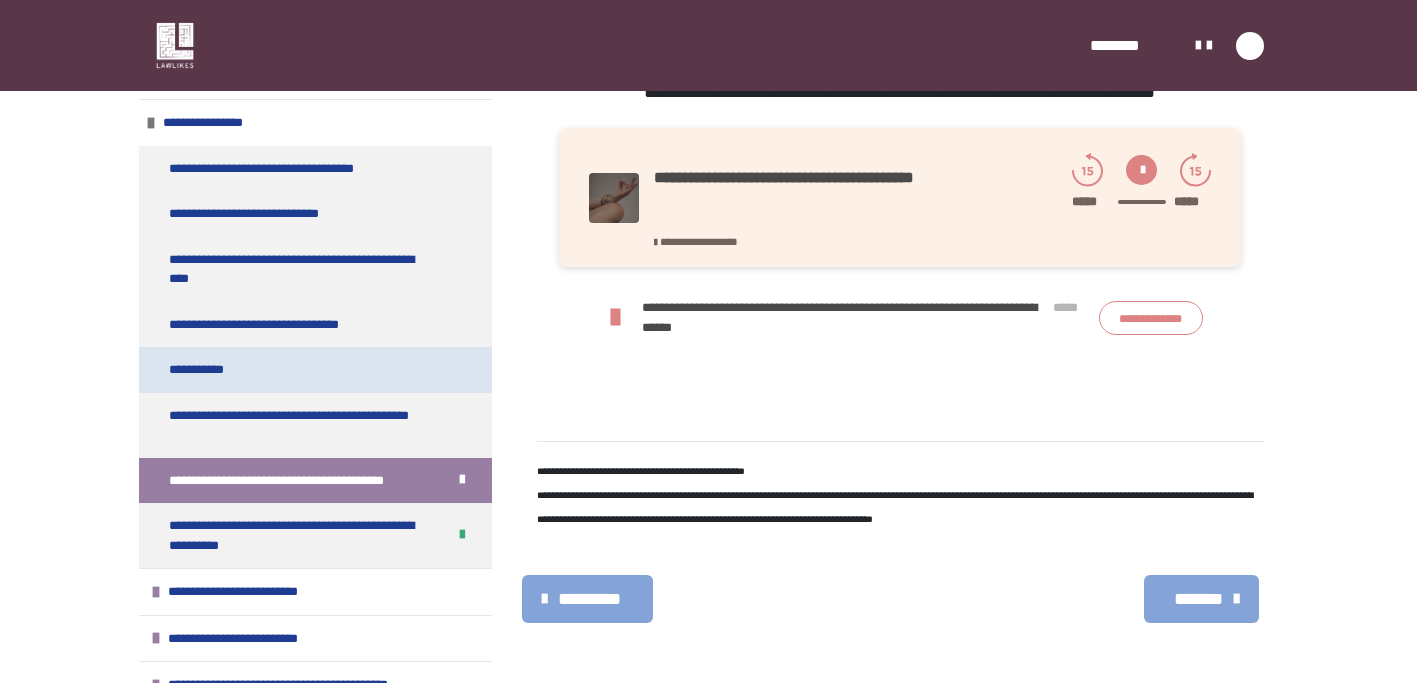 click on "**********" at bounding box center (315, 370) 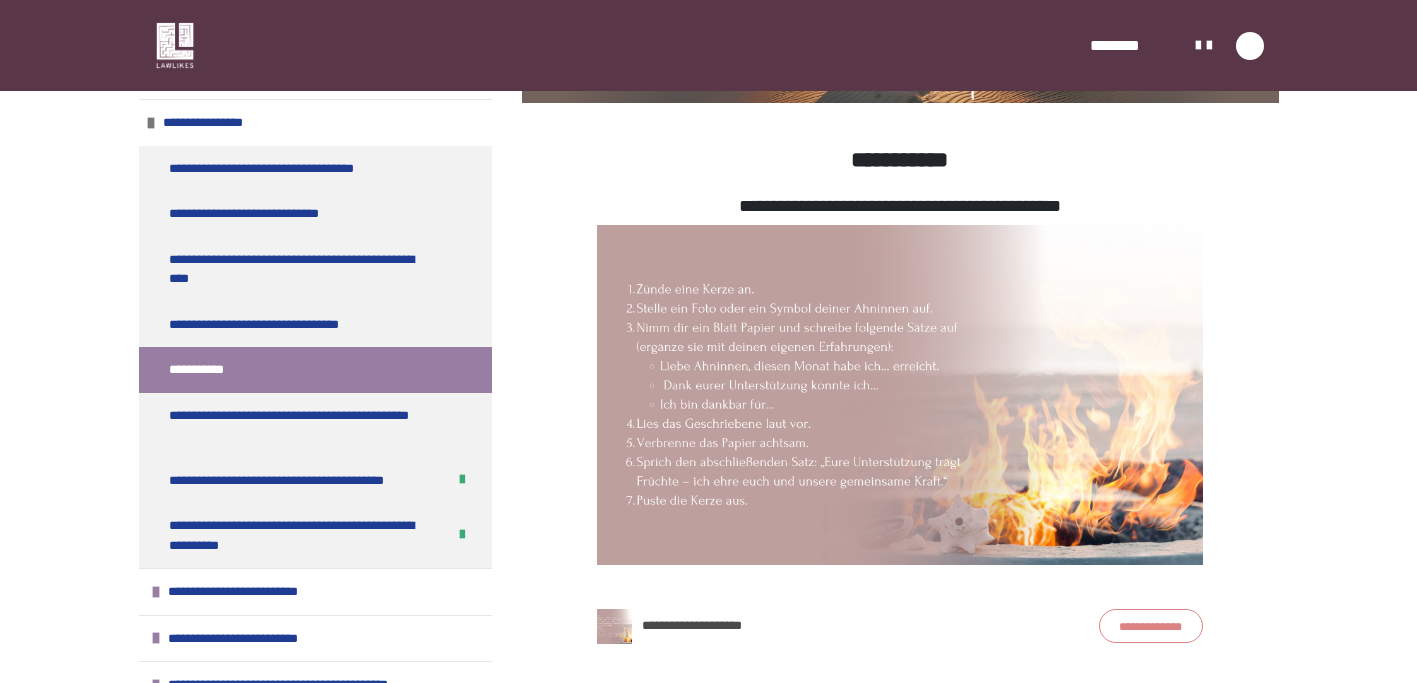 scroll, scrollTop: 474, scrollLeft: 0, axis: vertical 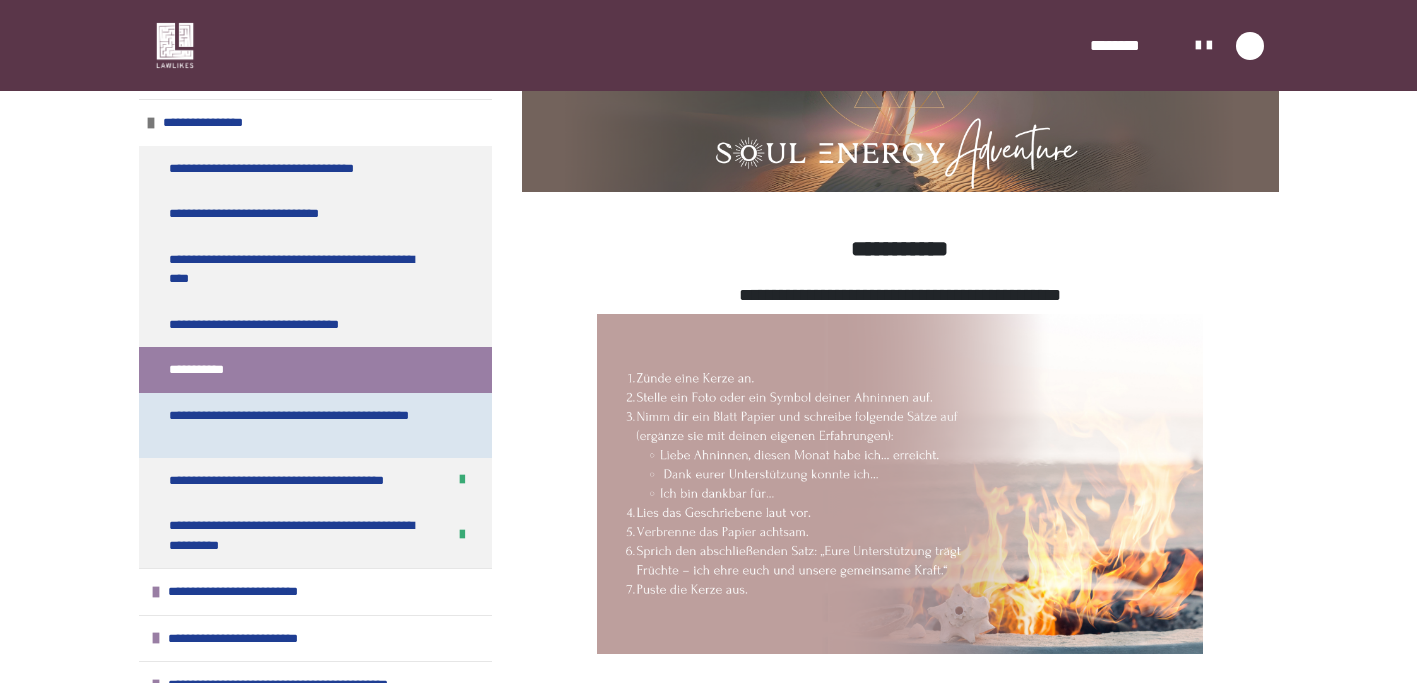 click on "**********" at bounding box center (300, 425) 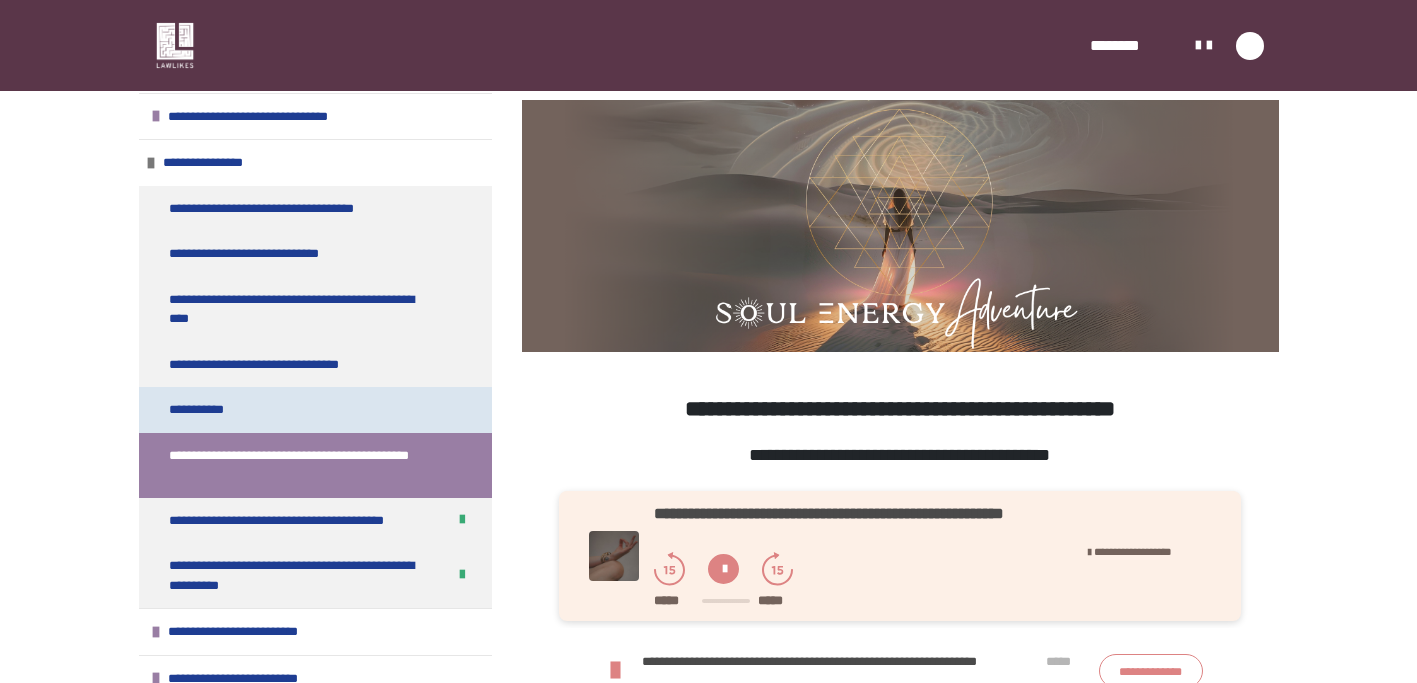 scroll, scrollTop: 197, scrollLeft: 0, axis: vertical 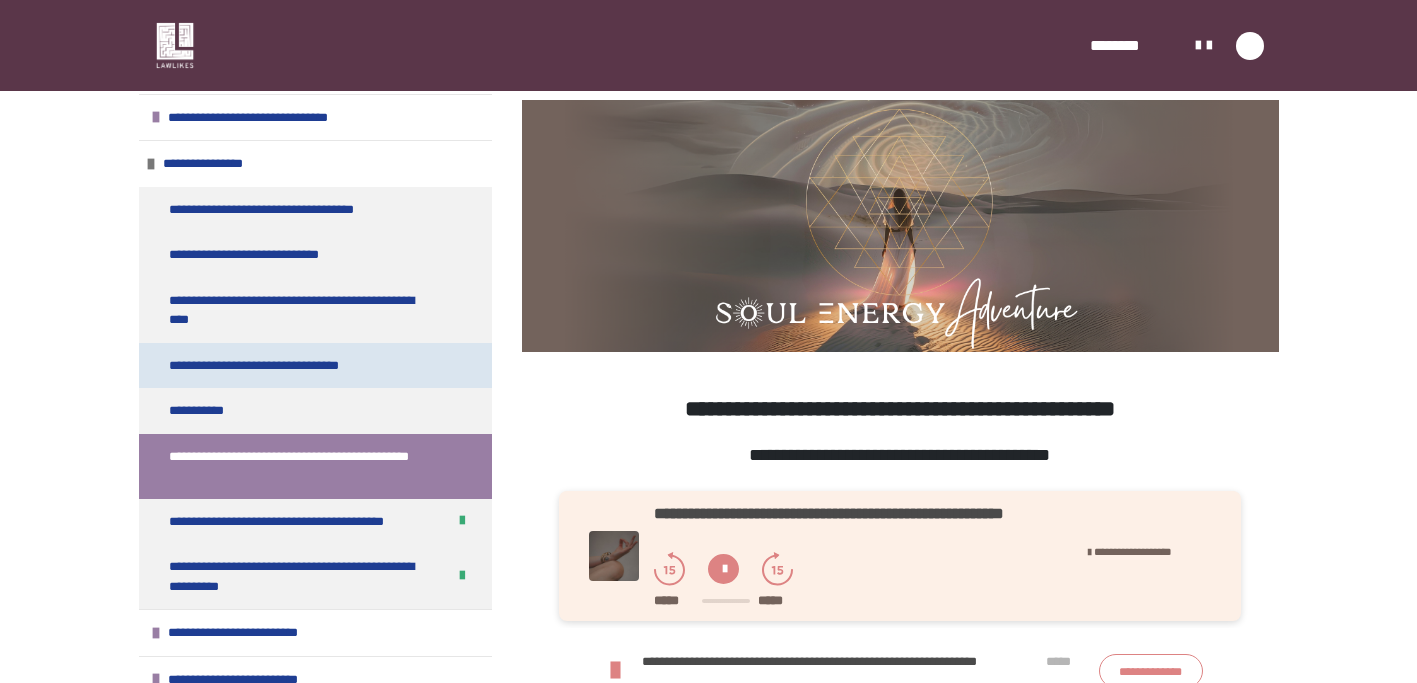 click on "**********" at bounding box center (265, 366) 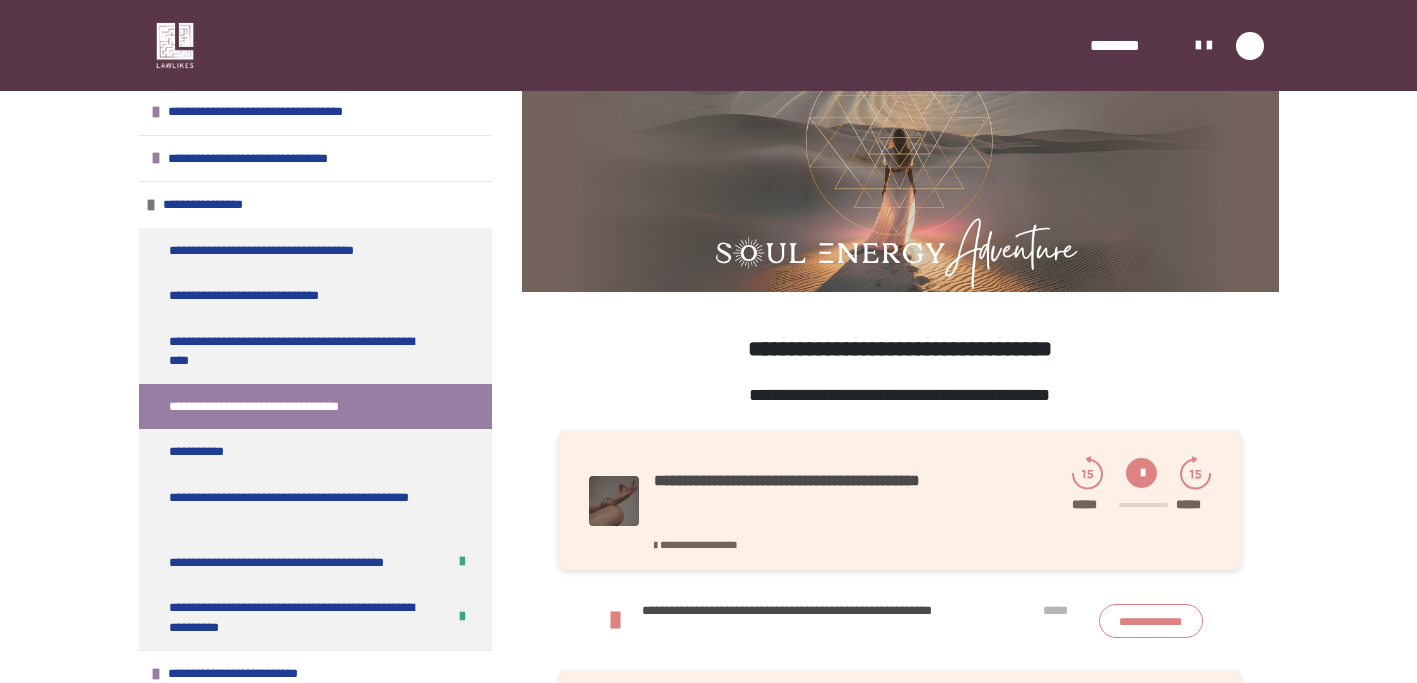 scroll, scrollTop: 153, scrollLeft: 0, axis: vertical 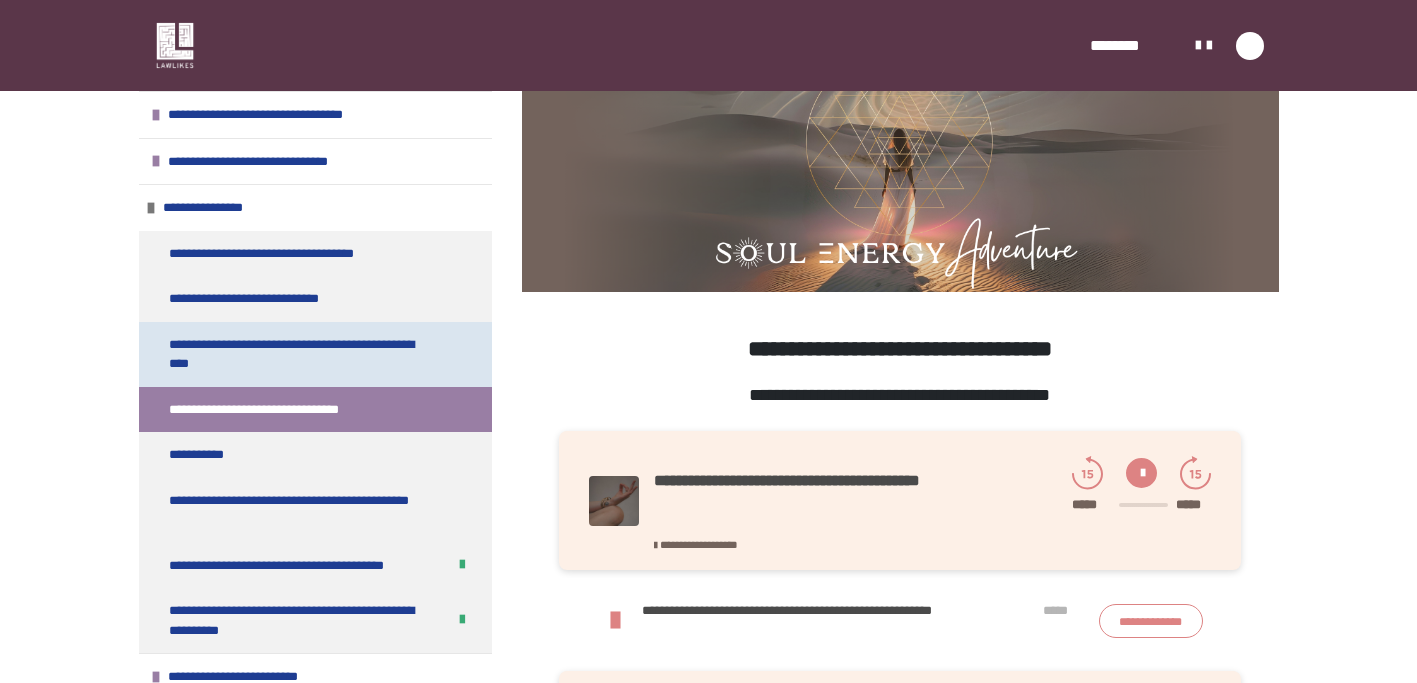 click on "**********" at bounding box center (300, 354) 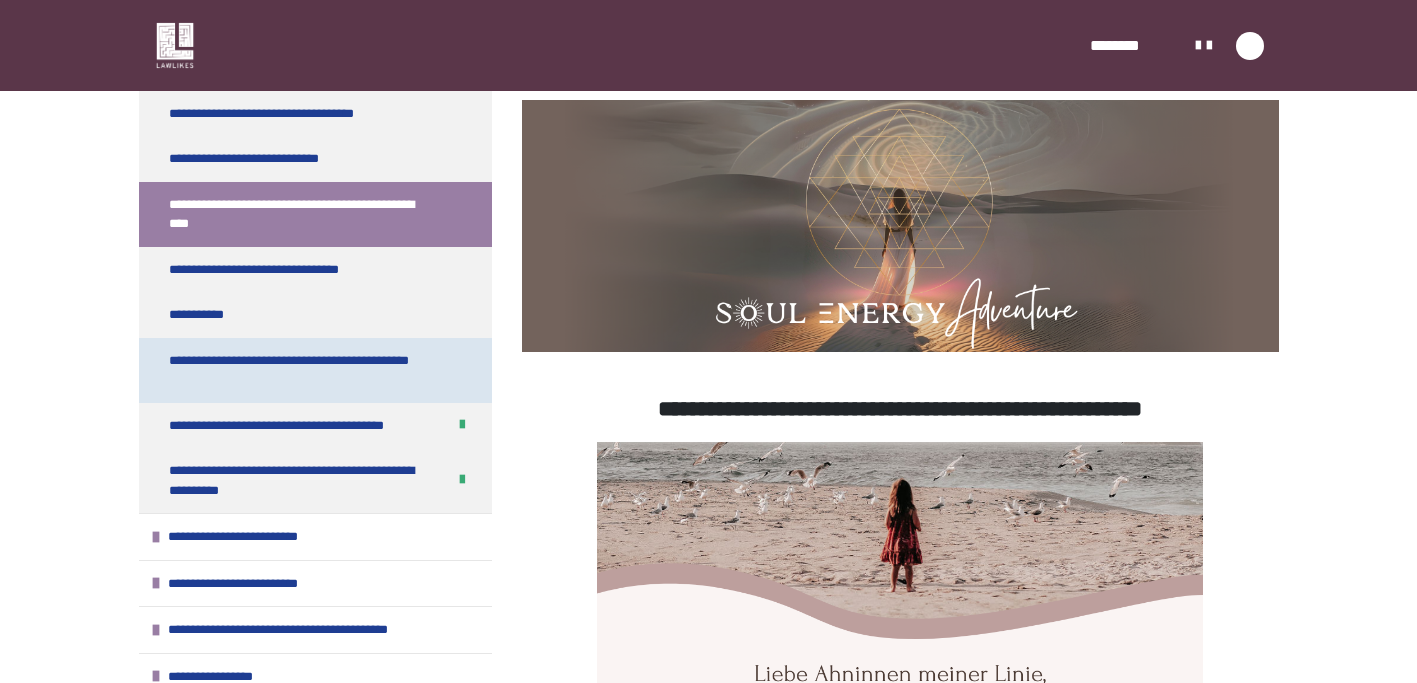 scroll, scrollTop: 304, scrollLeft: 0, axis: vertical 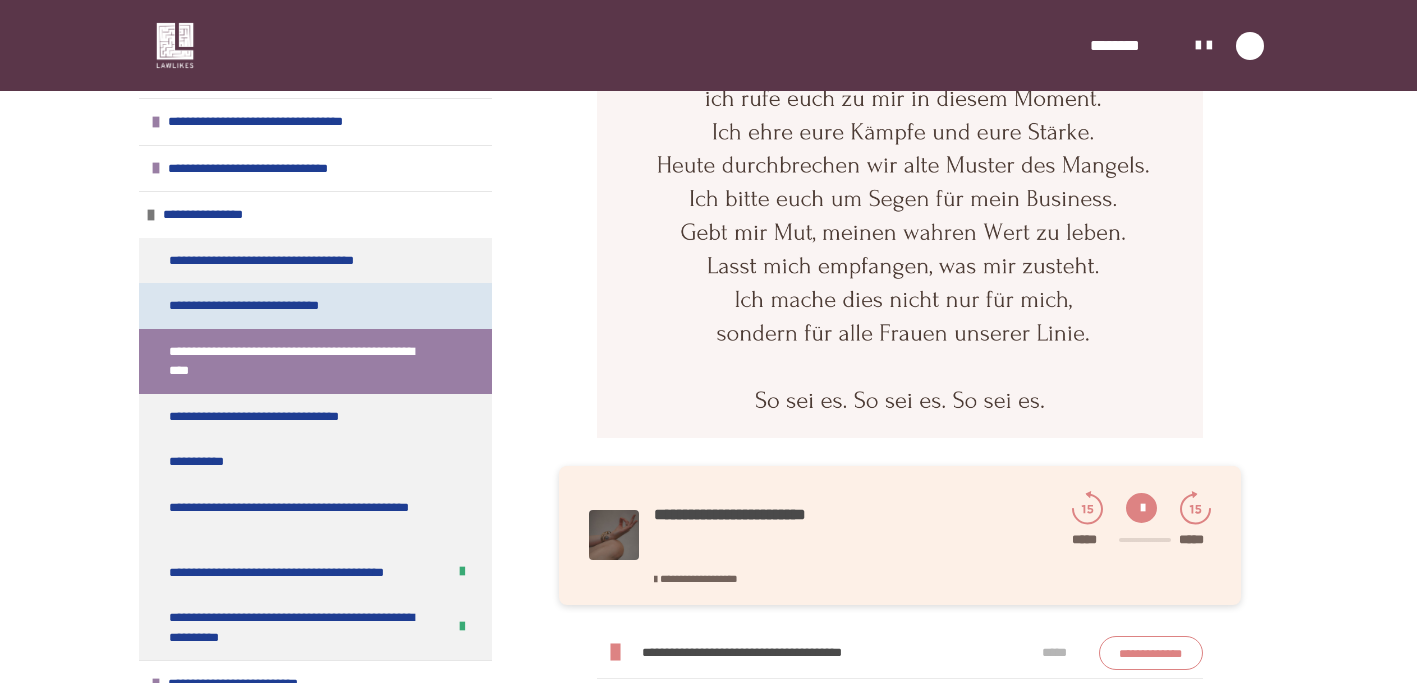 click on "**********" at bounding box center (261, 306) 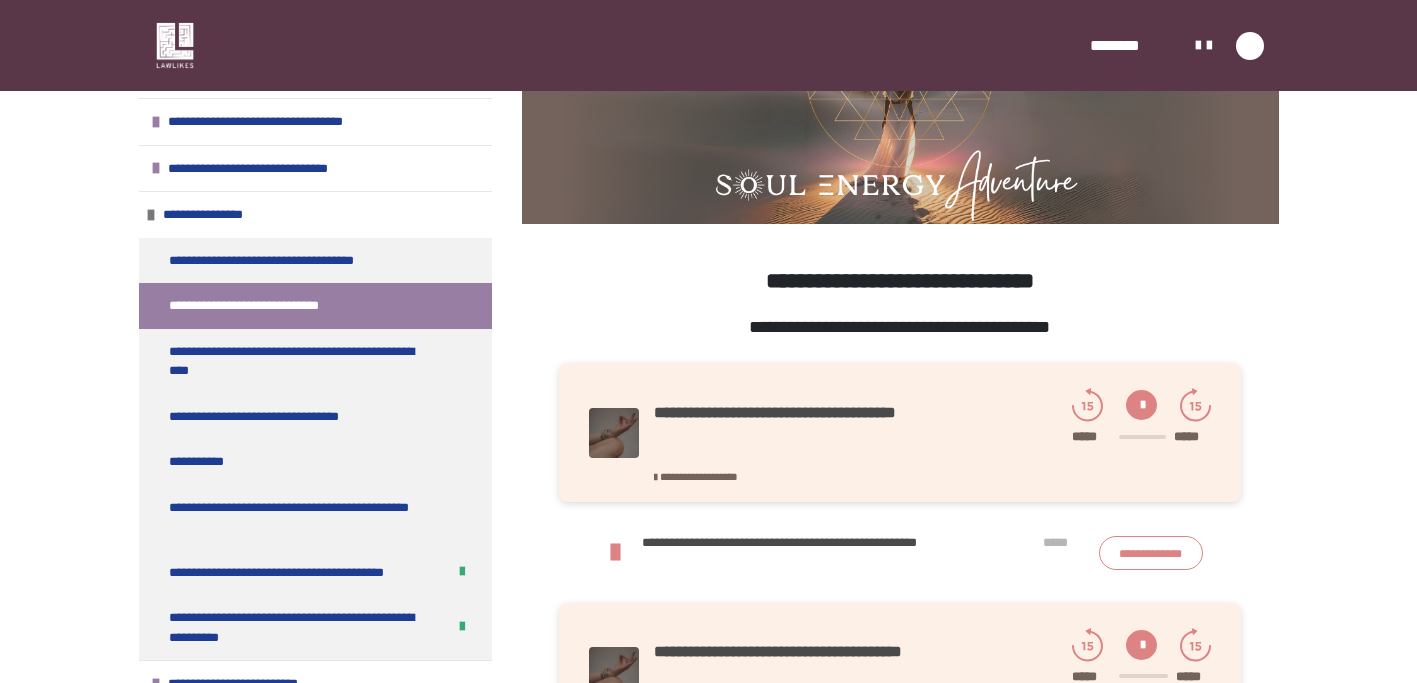 scroll, scrollTop: 443, scrollLeft: 0, axis: vertical 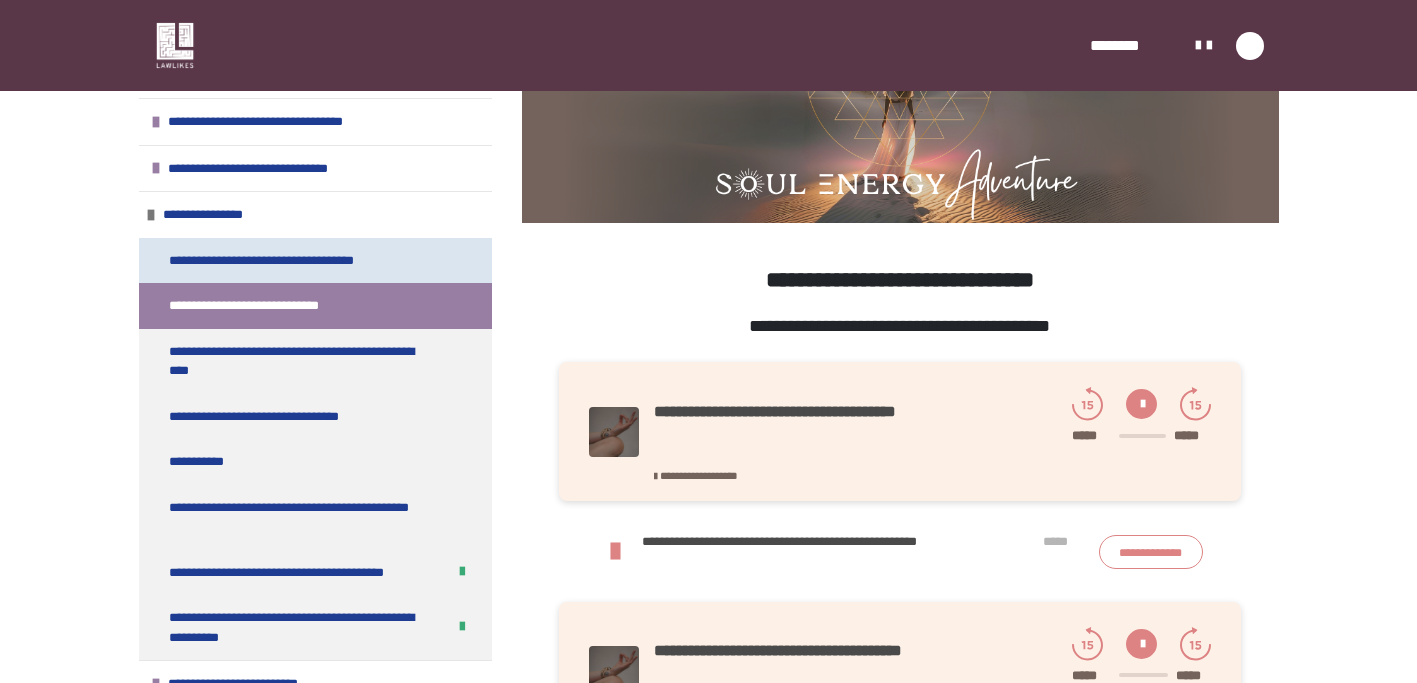 click on "**********" at bounding box center (269, 261) 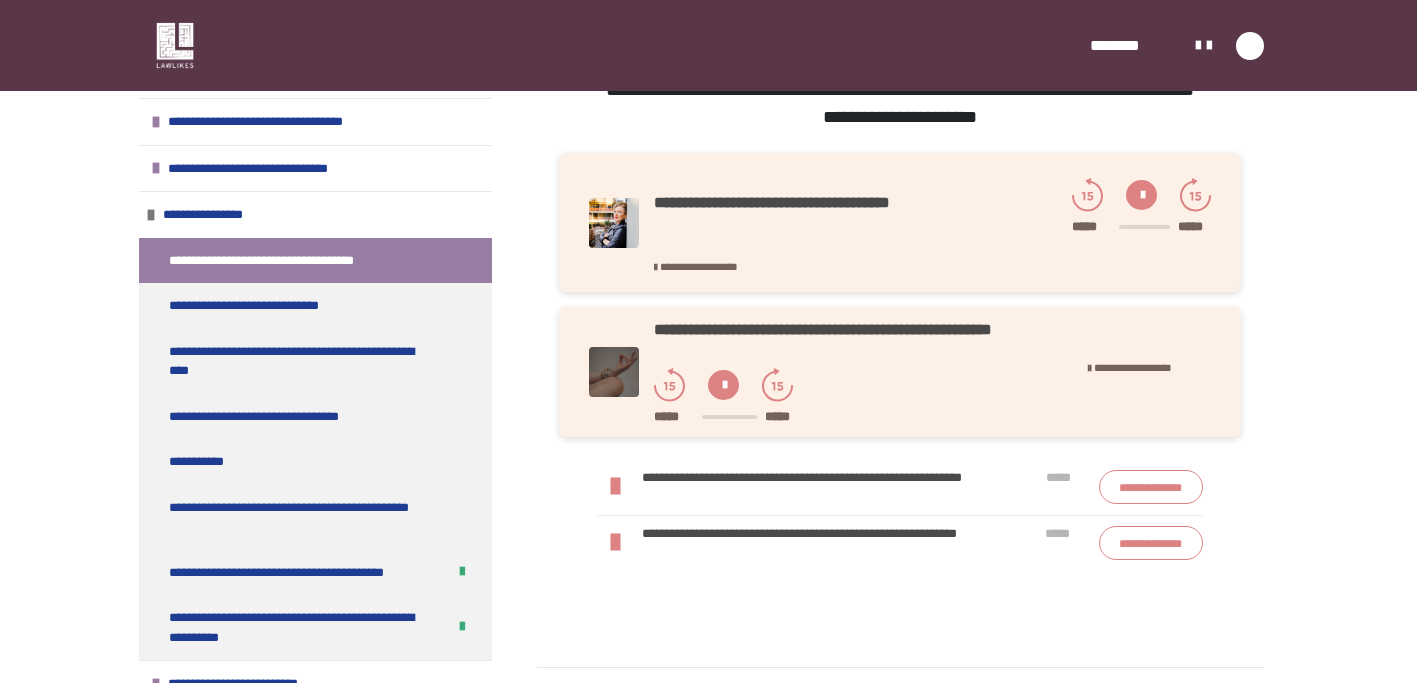 scroll, scrollTop: 727, scrollLeft: 0, axis: vertical 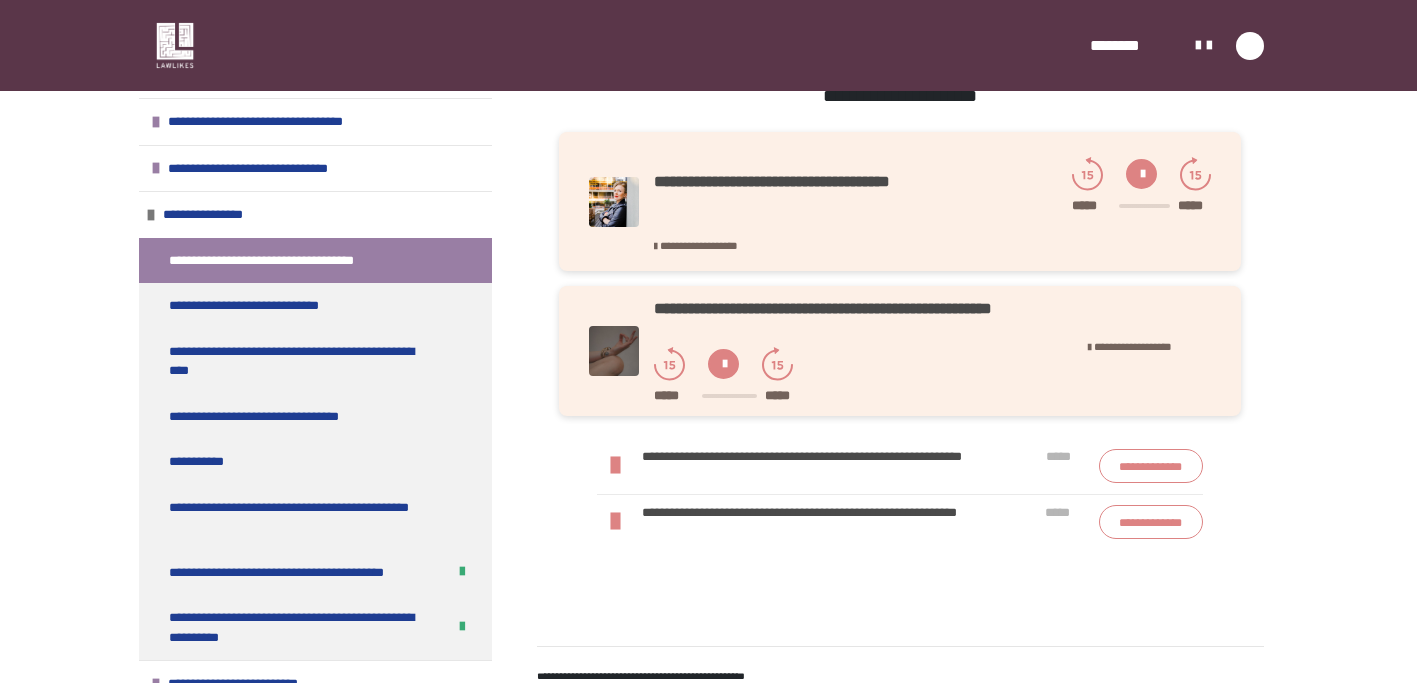 click at bounding box center [723, 364] 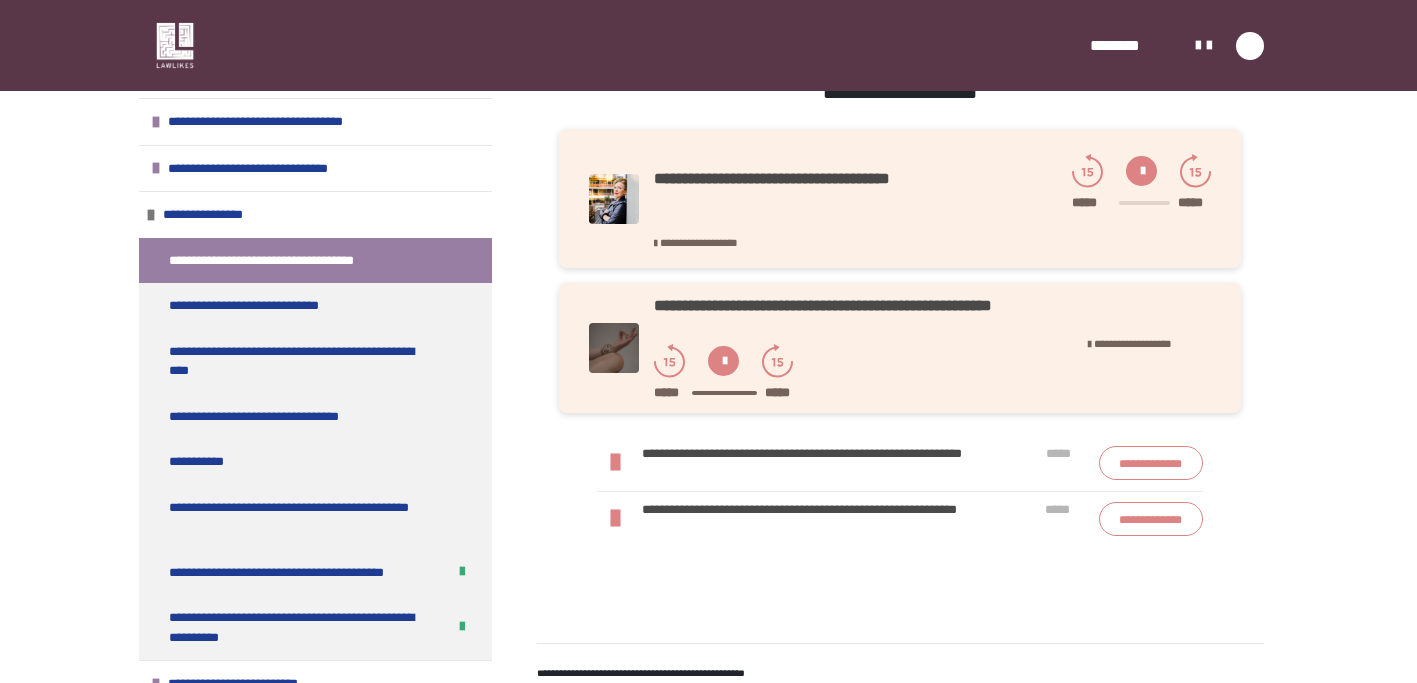 scroll, scrollTop: 731, scrollLeft: 0, axis: vertical 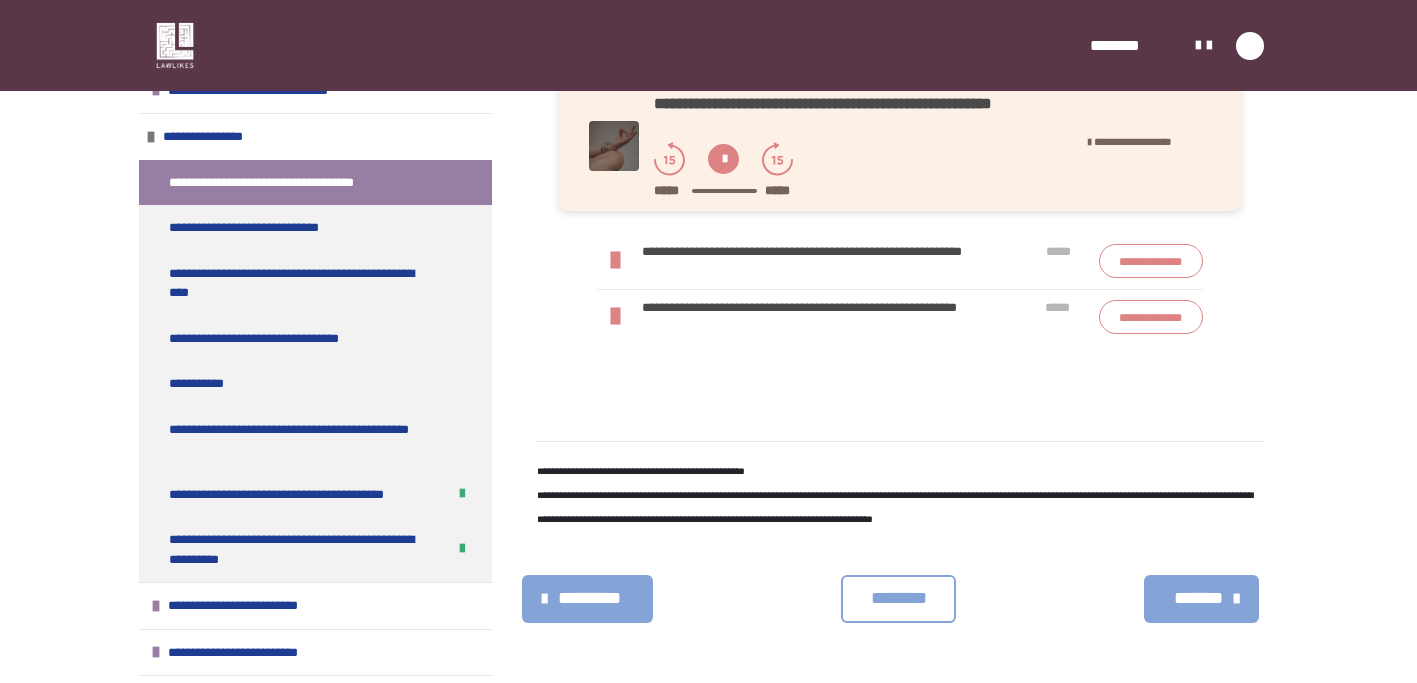 click on "********" at bounding box center (898, 598) 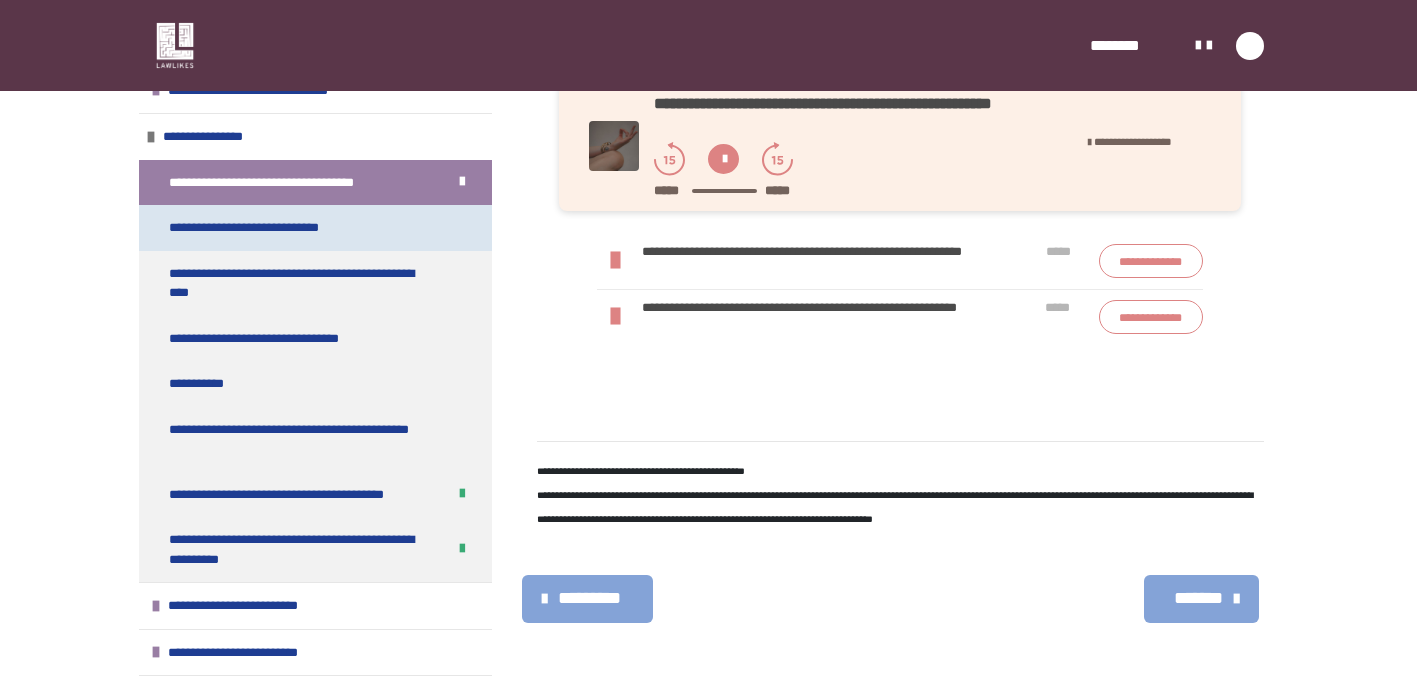 click on "**********" at bounding box center [261, 228] 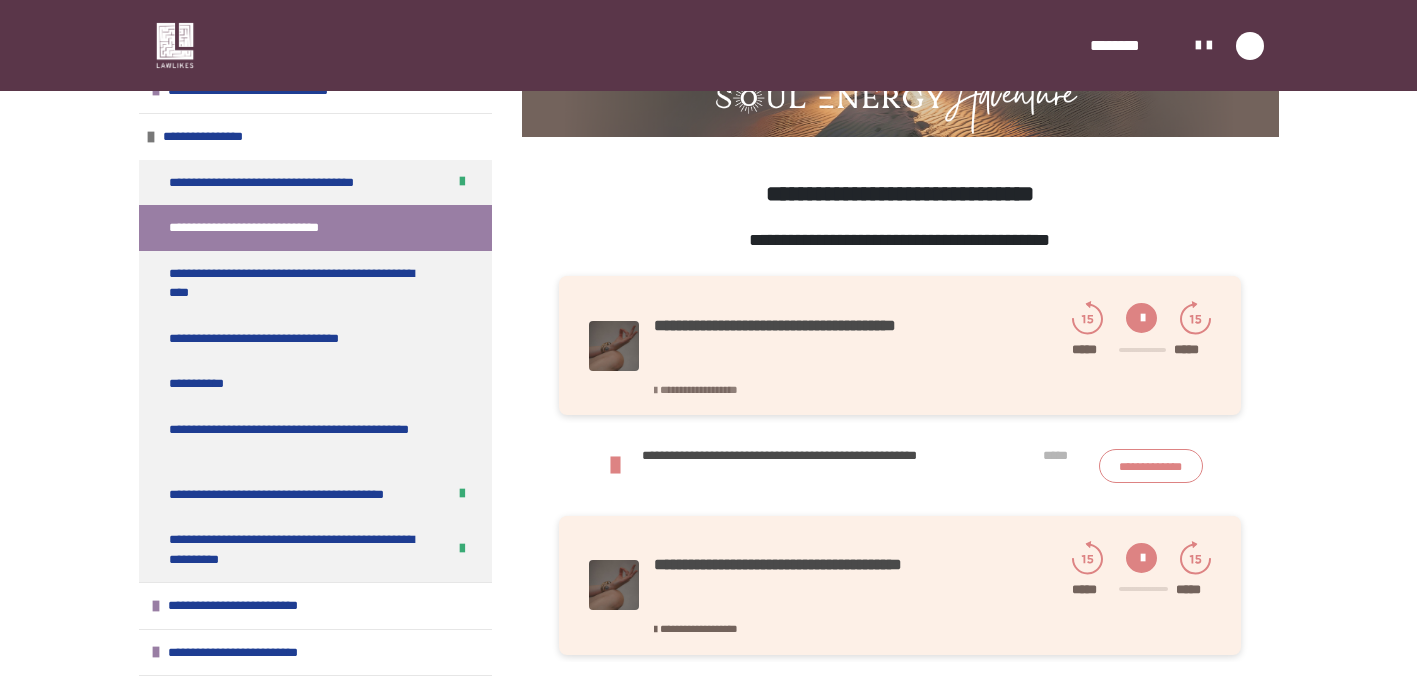 scroll, scrollTop: 525, scrollLeft: 0, axis: vertical 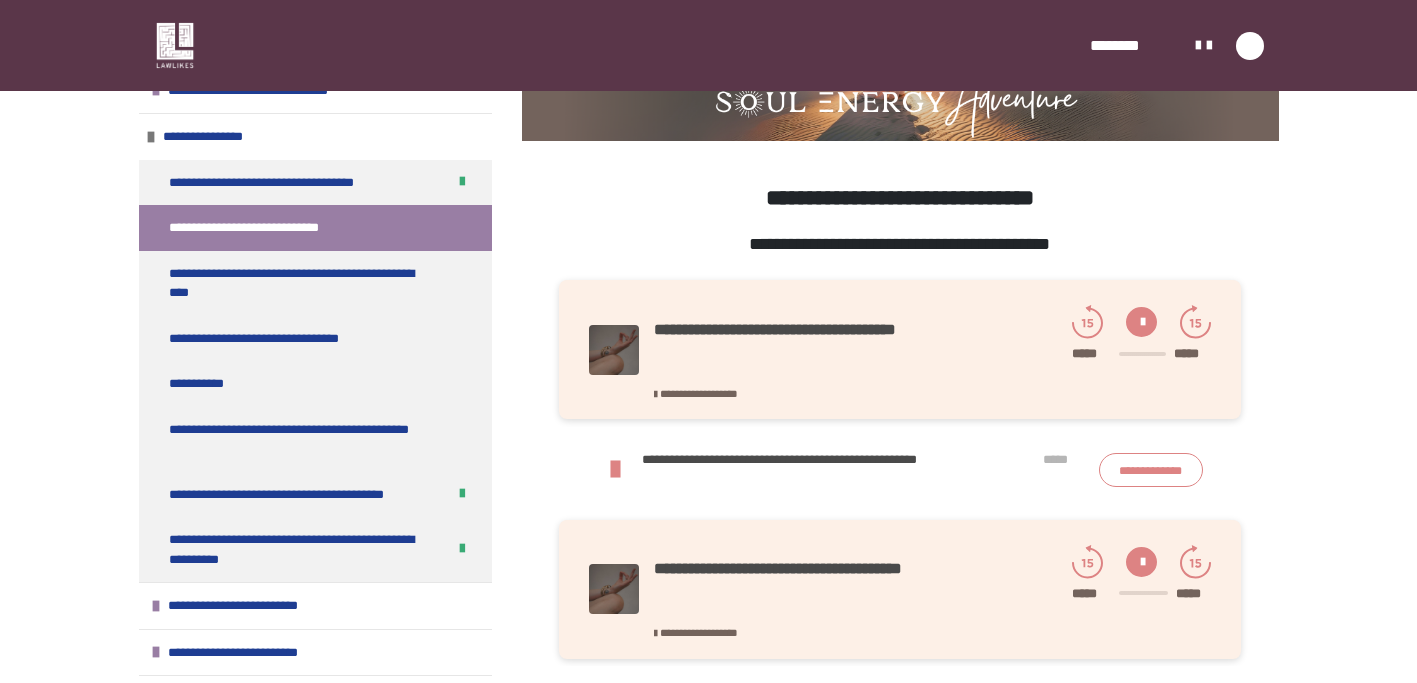 click at bounding box center [1141, 322] 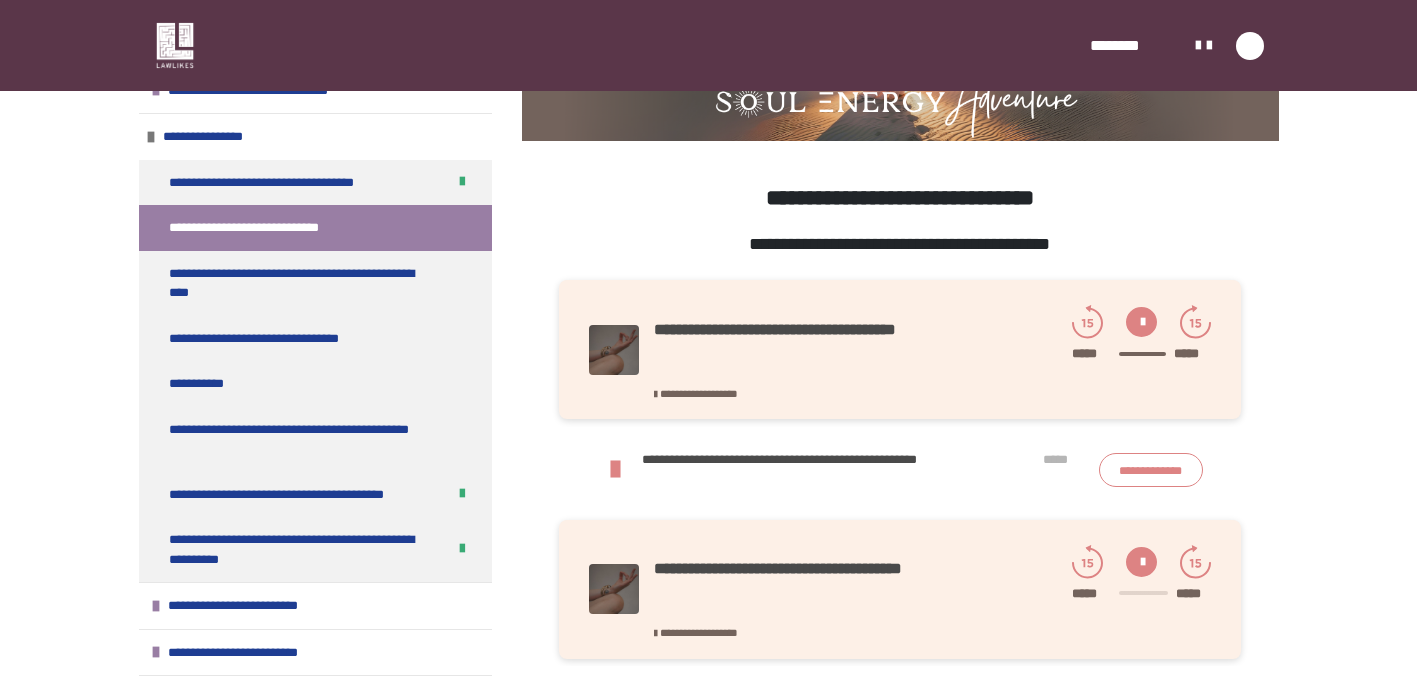 scroll, scrollTop: 882, scrollLeft: 0, axis: vertical 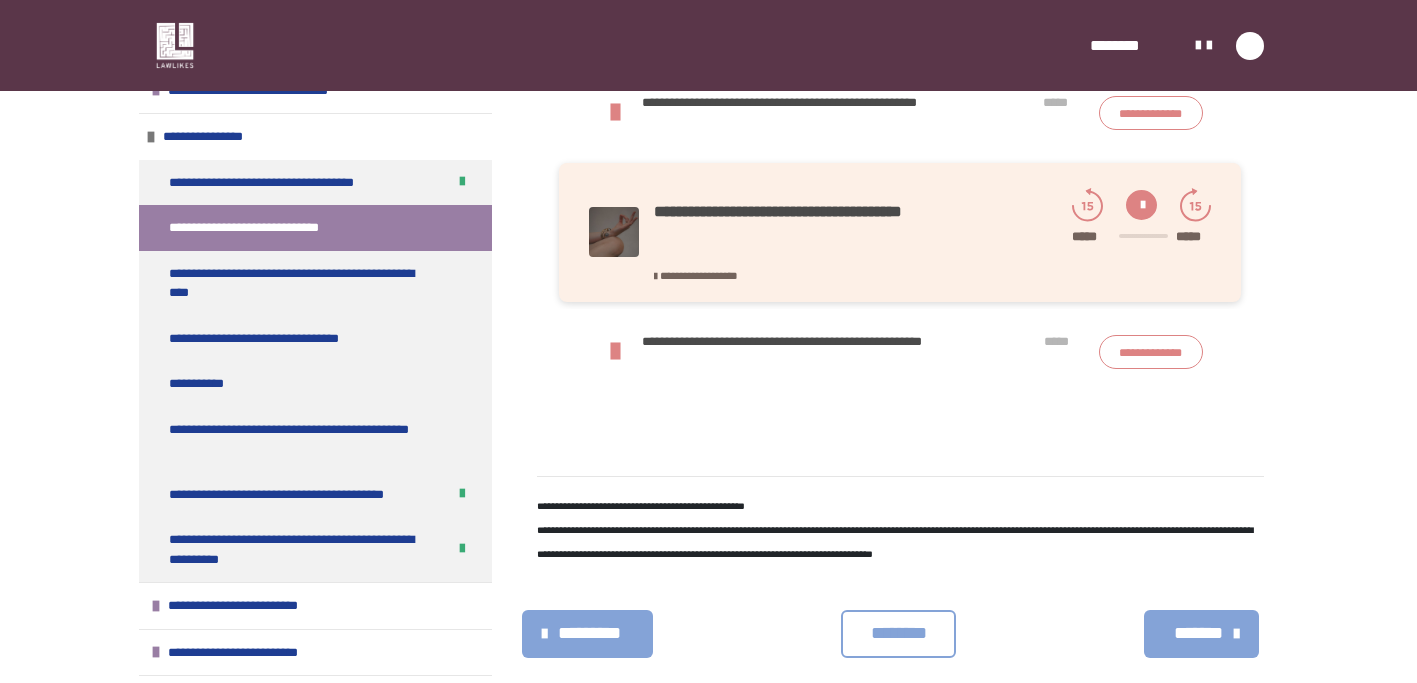 click on "********" at bounding box center [898, 633] 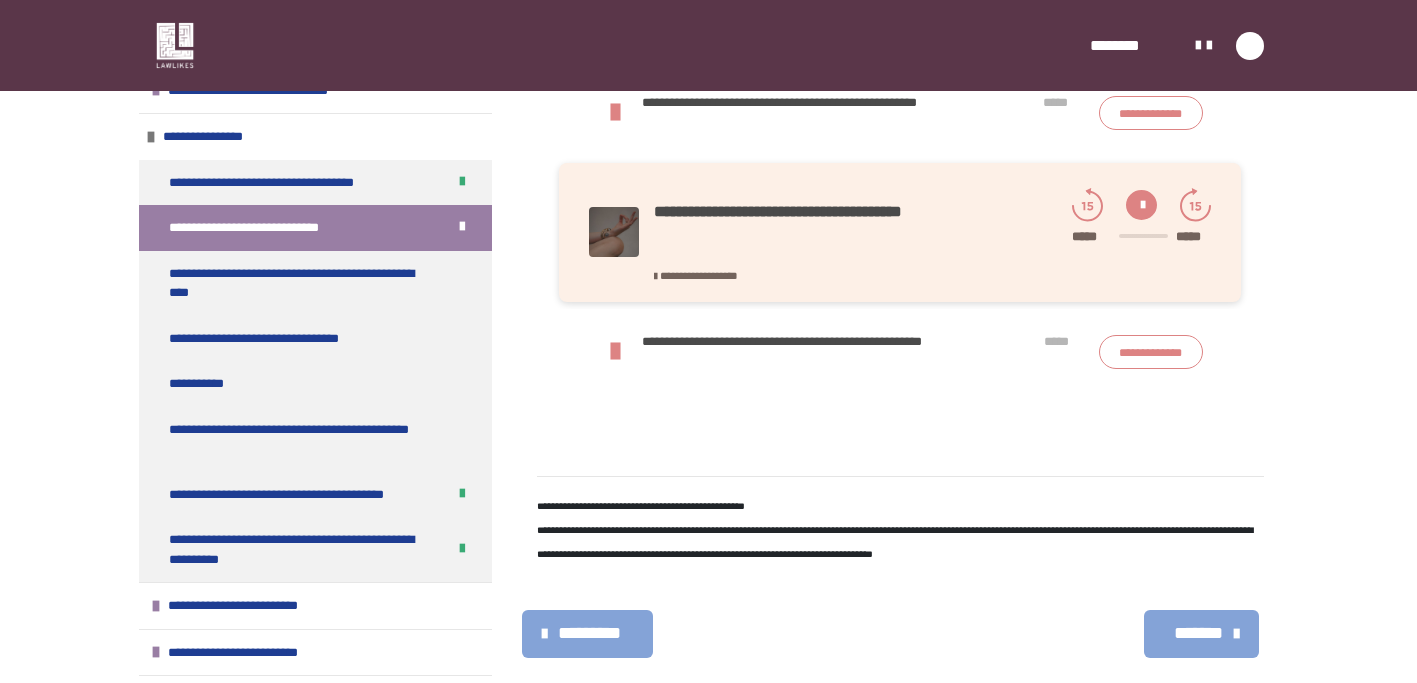 click on "*******" at bounding box center [1199, 633] 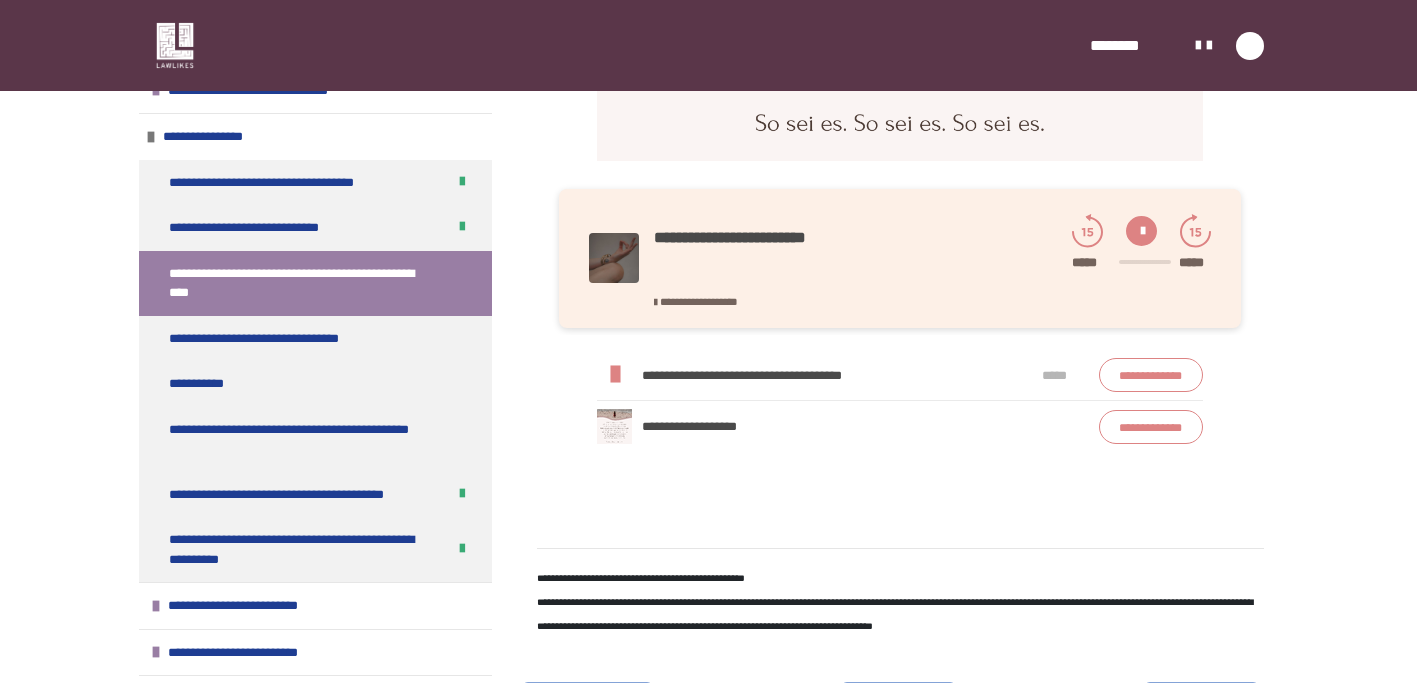 scroll, scrollTop: 1061, scrollLeft: 0, axis: vertical 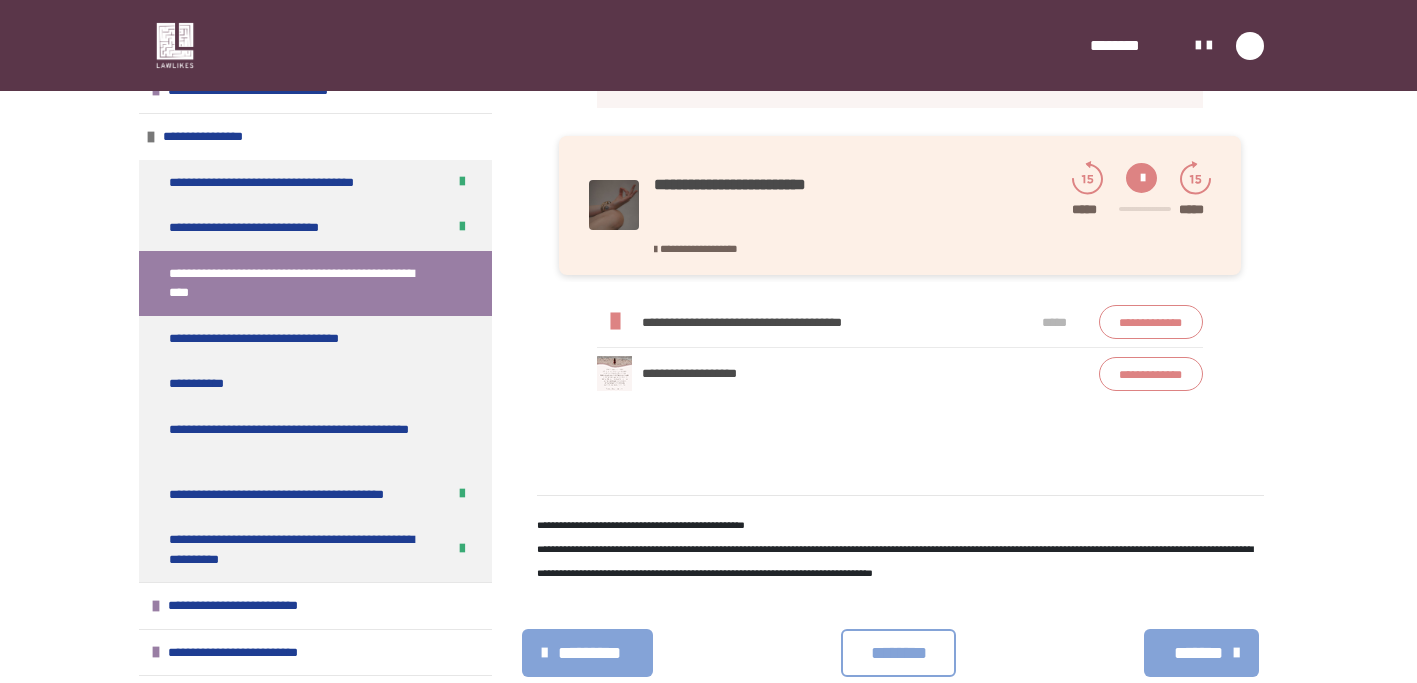 click at bounding box center [1141, 178] 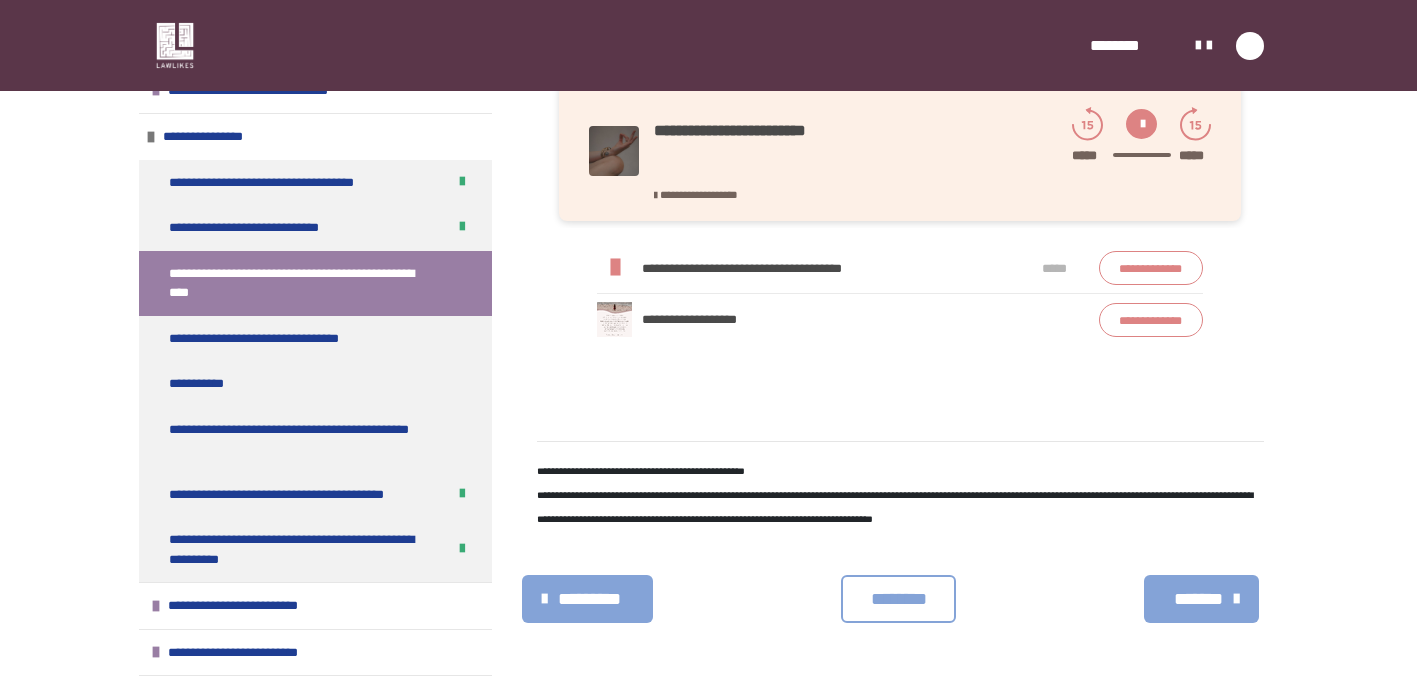 scroll, scrollTop: 1143, scrollLeft: 0, axis: vertical 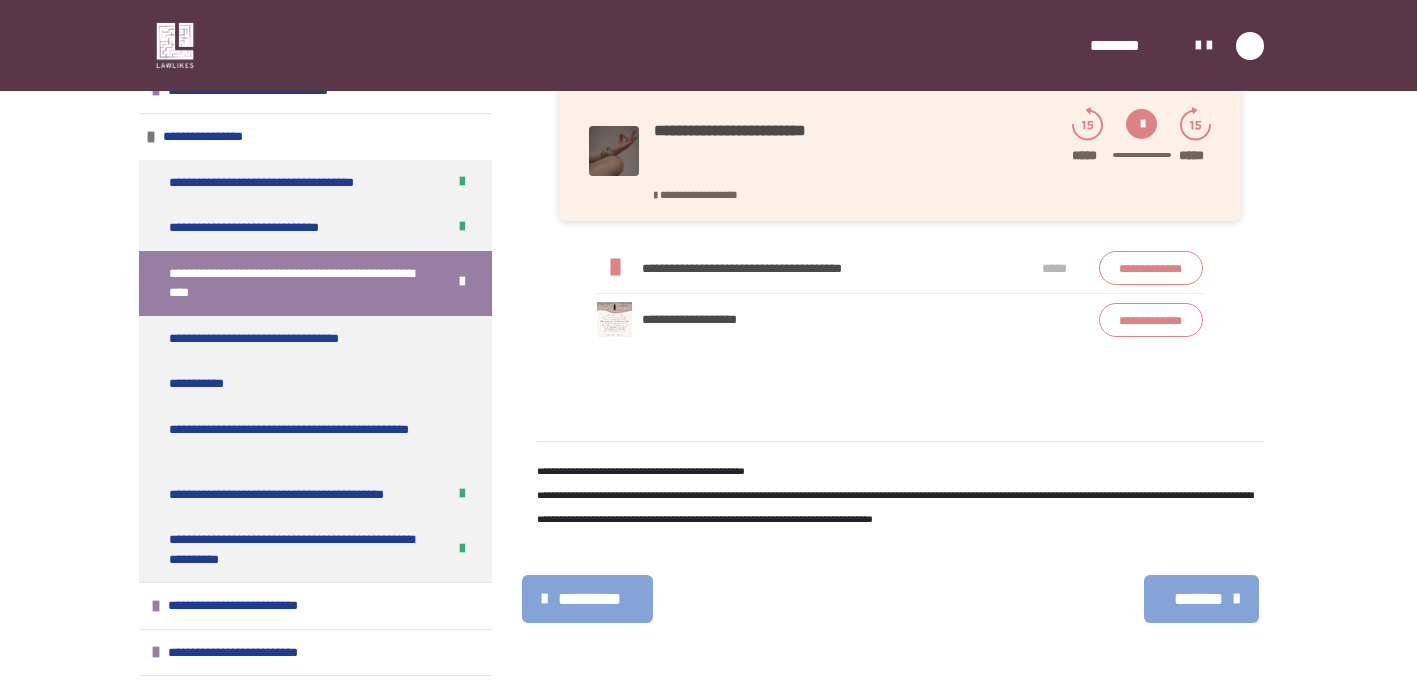 click on "*******" at bounding box center (1199, 599) 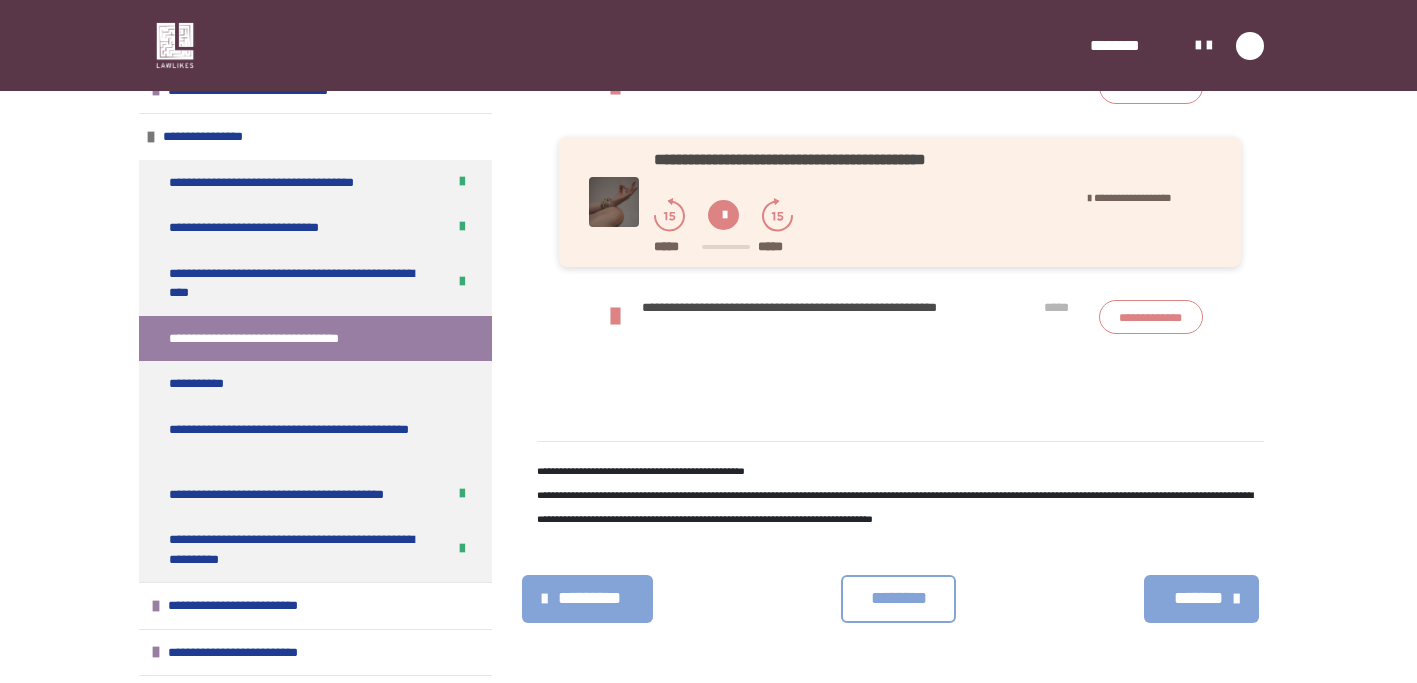 scroll, scrollTop: 567, scrollLeft: 0, axis: vertical 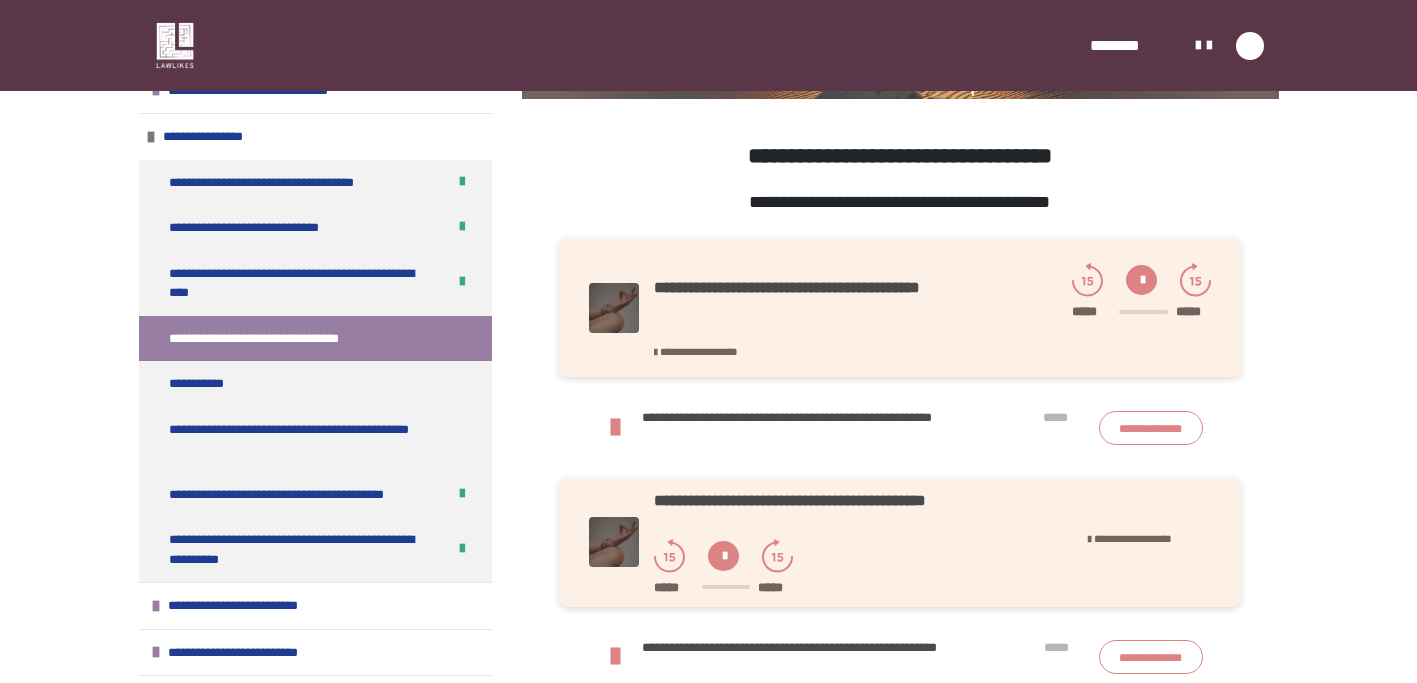 click at bounding box center (1141, 280) 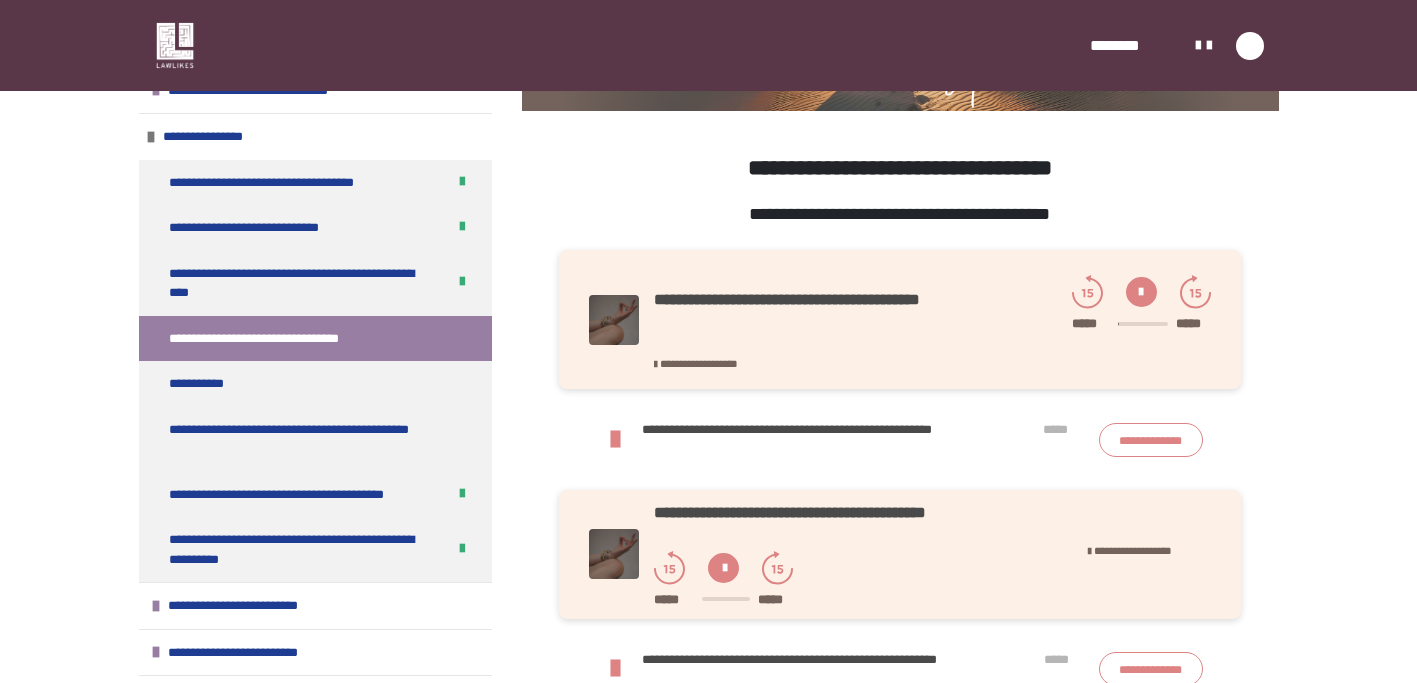 scroll, scrollTop: 233, scrollLeft: 0, axis: vertical 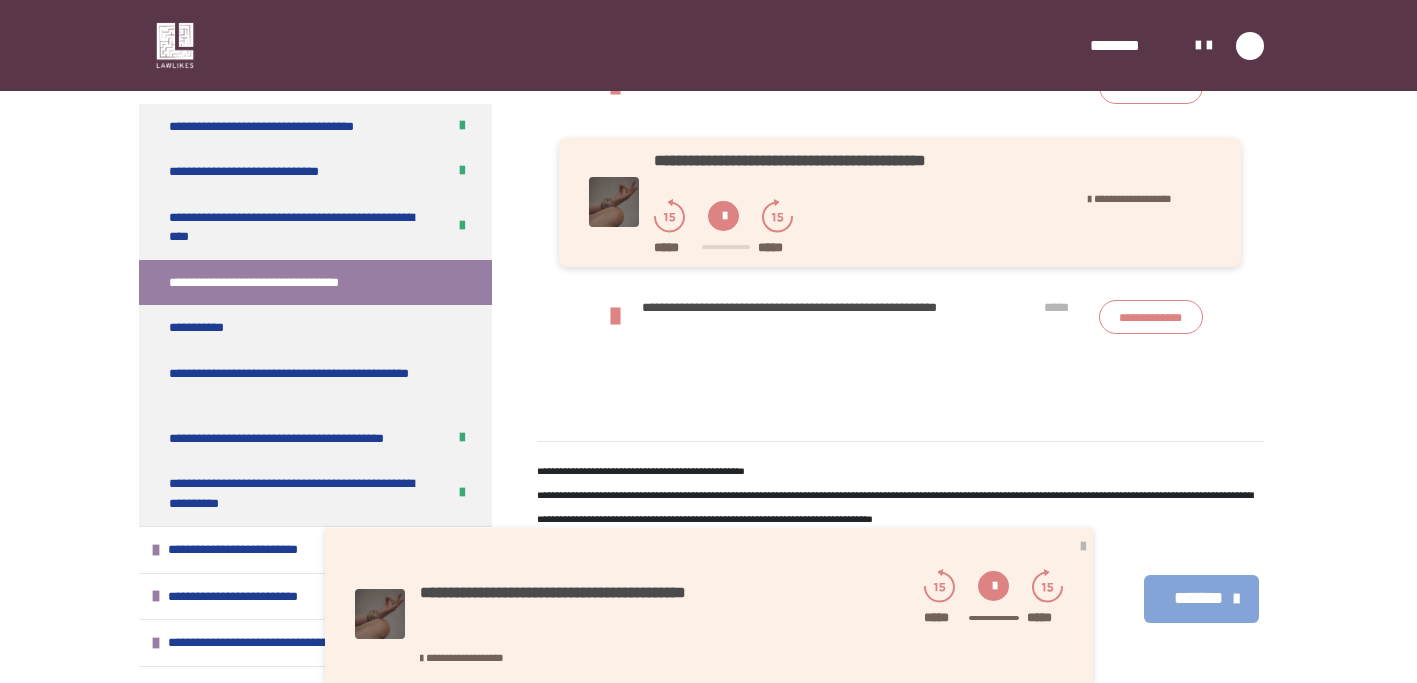 click at bounding box center [1083, 547] 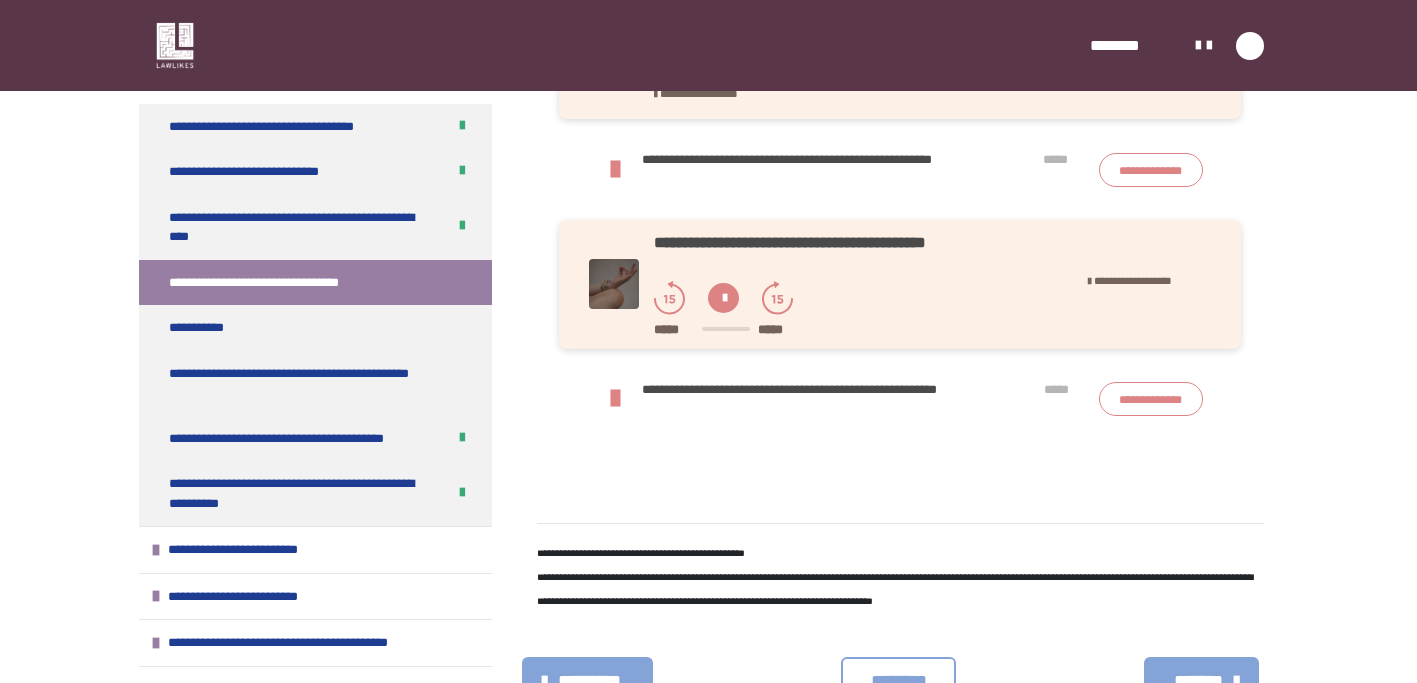 scroll, scrollTop: 907, scrollLeft: 0, axis: vertical 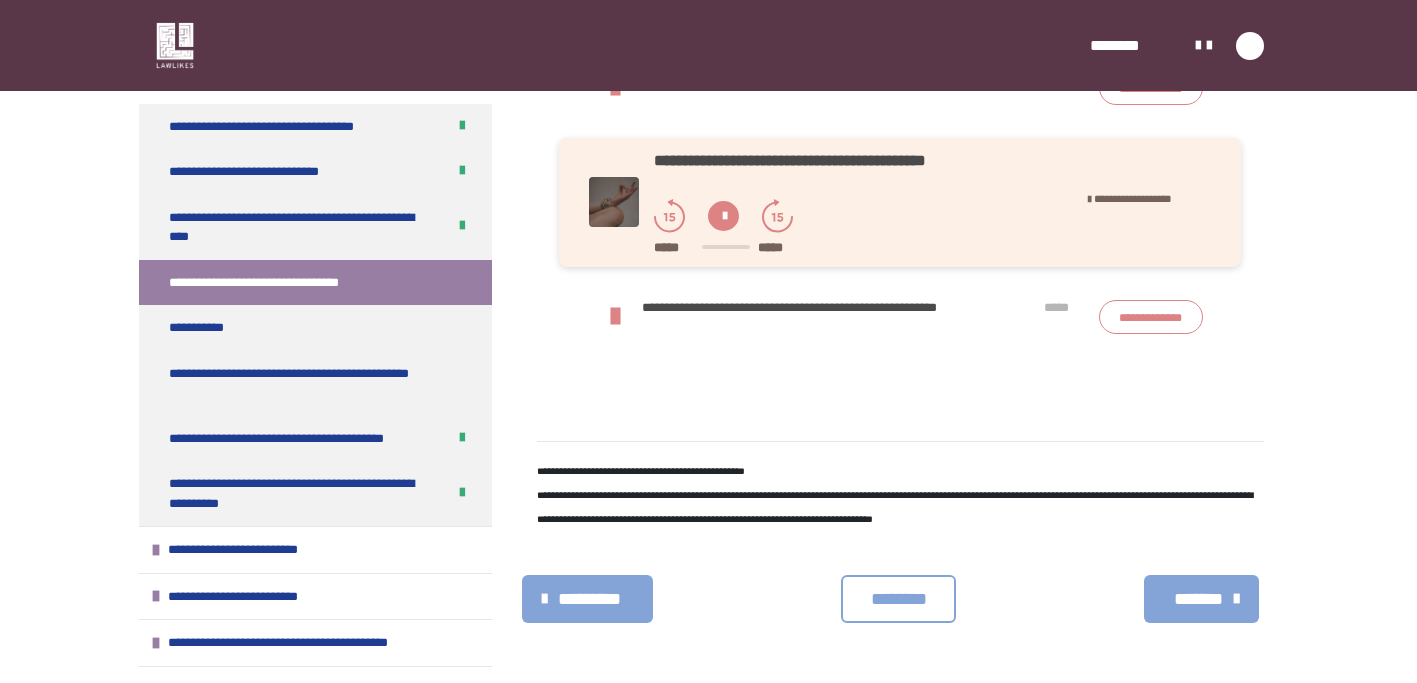 click on "********" at bounding box center [898, 599] 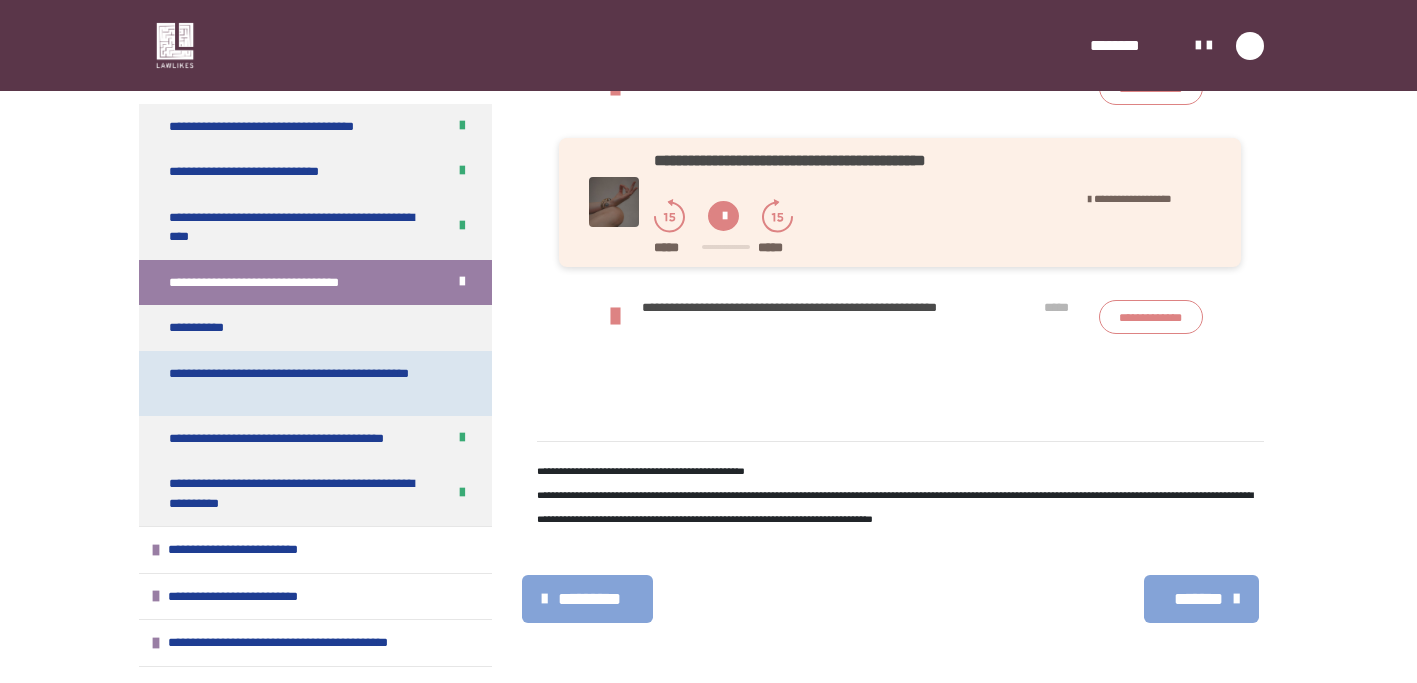 click on "**********" at bounding box center (300, 383) 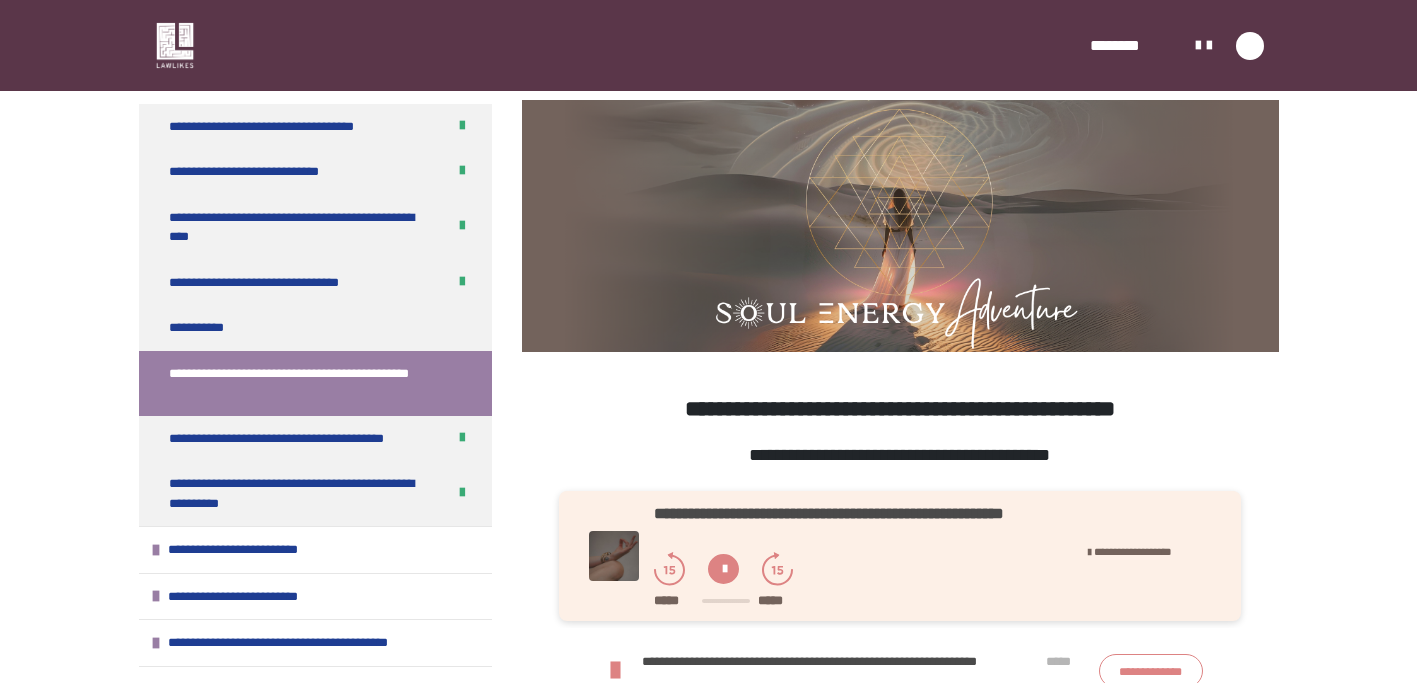 click at bounding box center [723, 569] 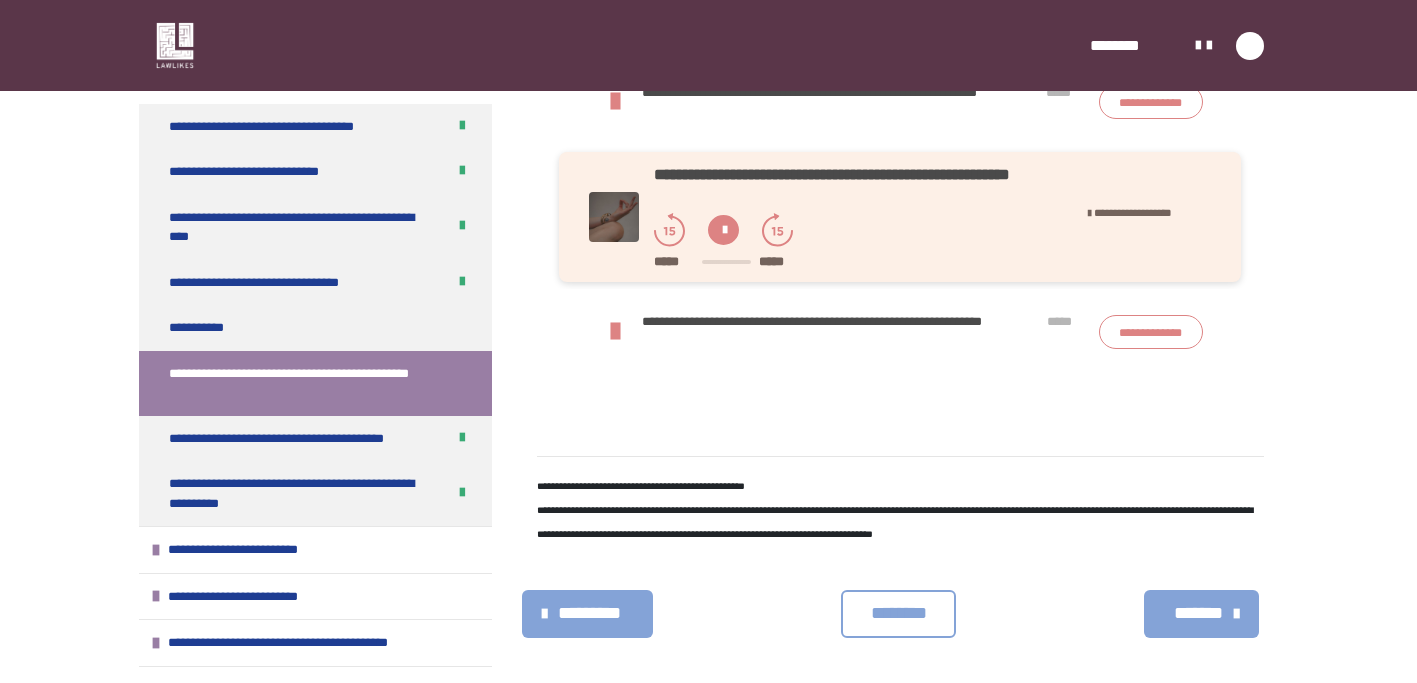 scroll, scrollTop: 958, scrollLeft: 0, axis: vertical 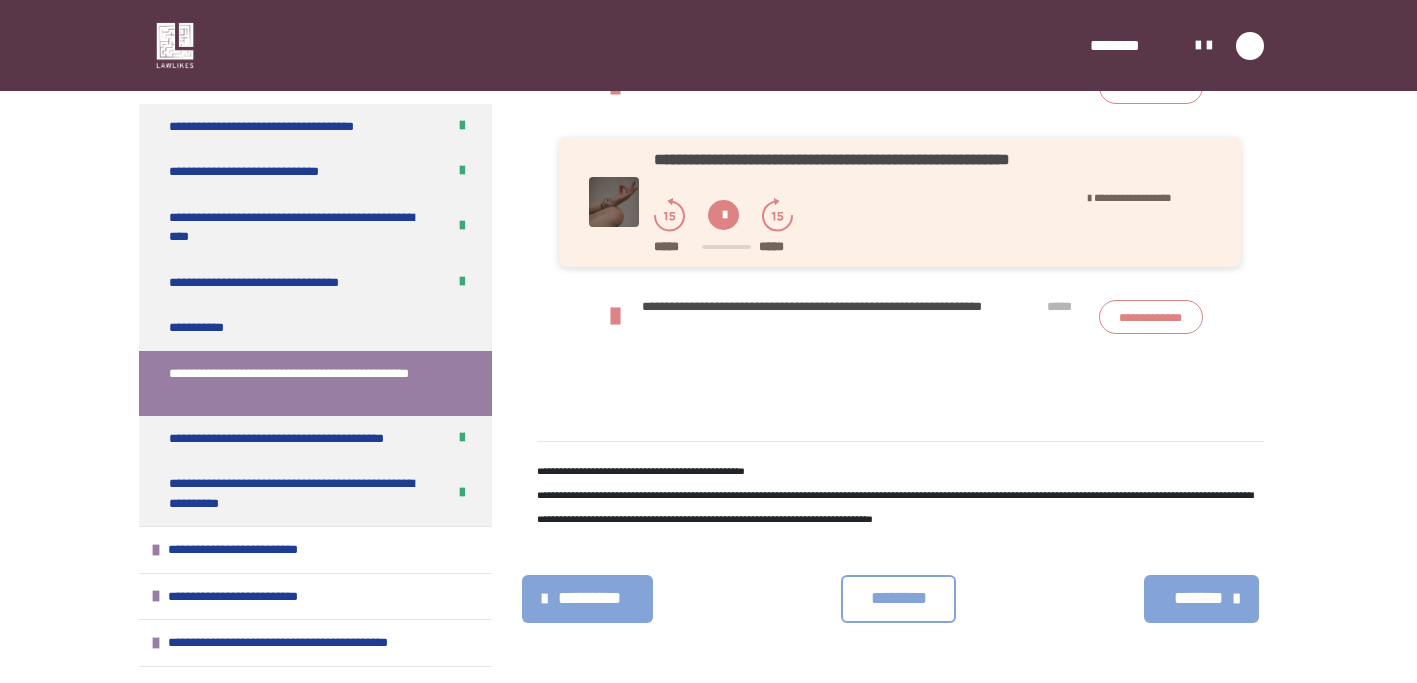 click on "********" at bounding box center [898, 598] 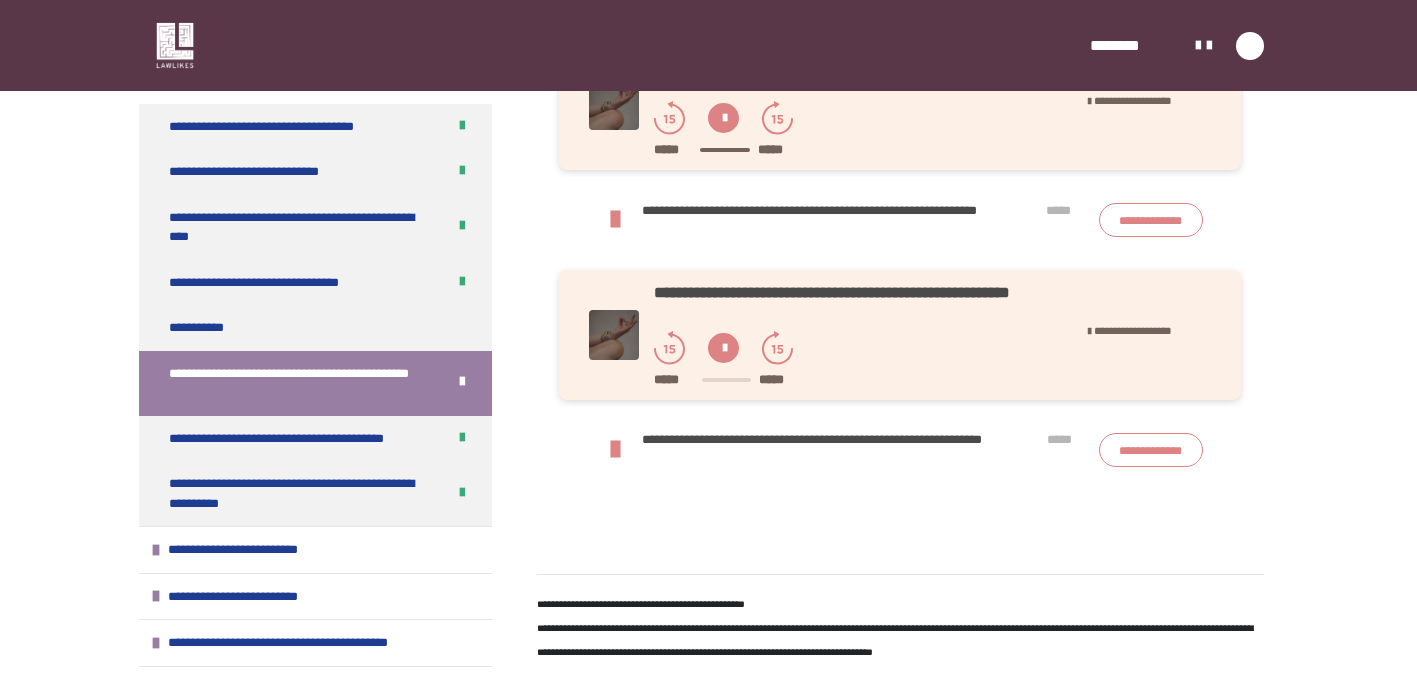 scroll, scrollTop: 689, scrollLeft: 0, axis: vertical 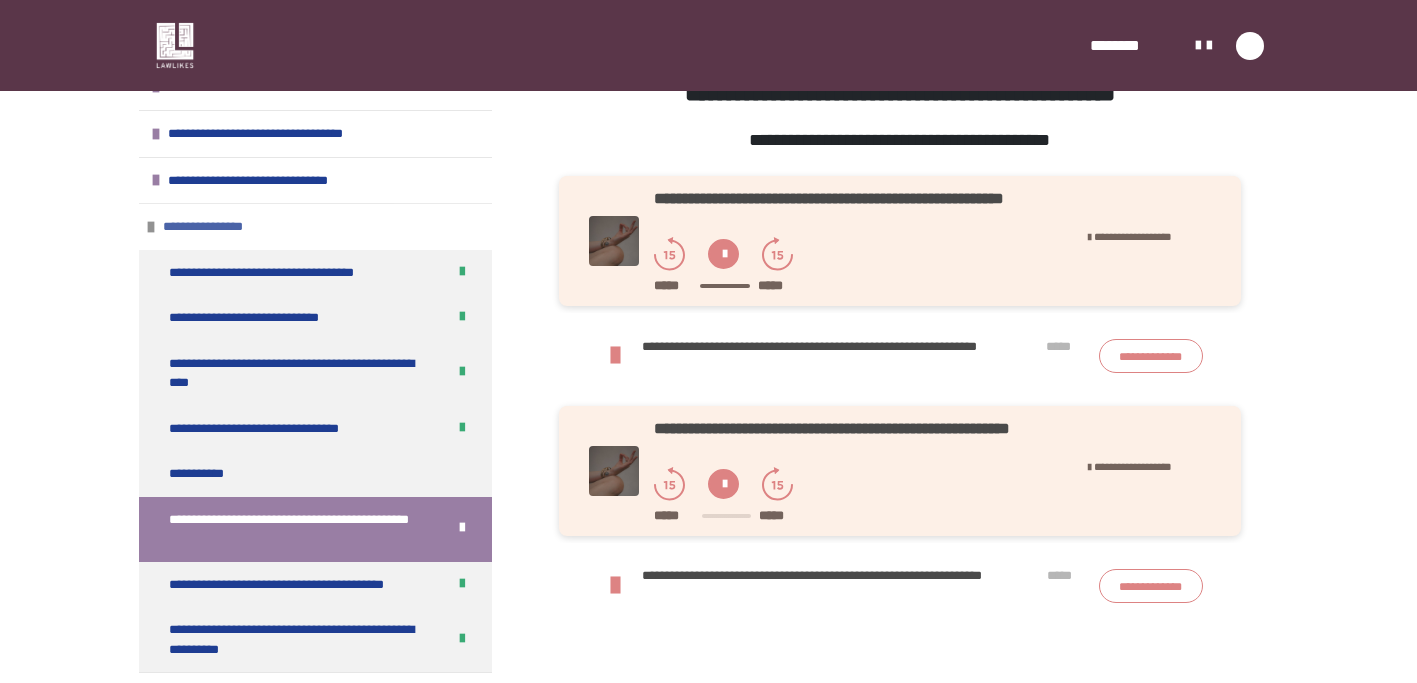 click at bounding box center (151, 227) 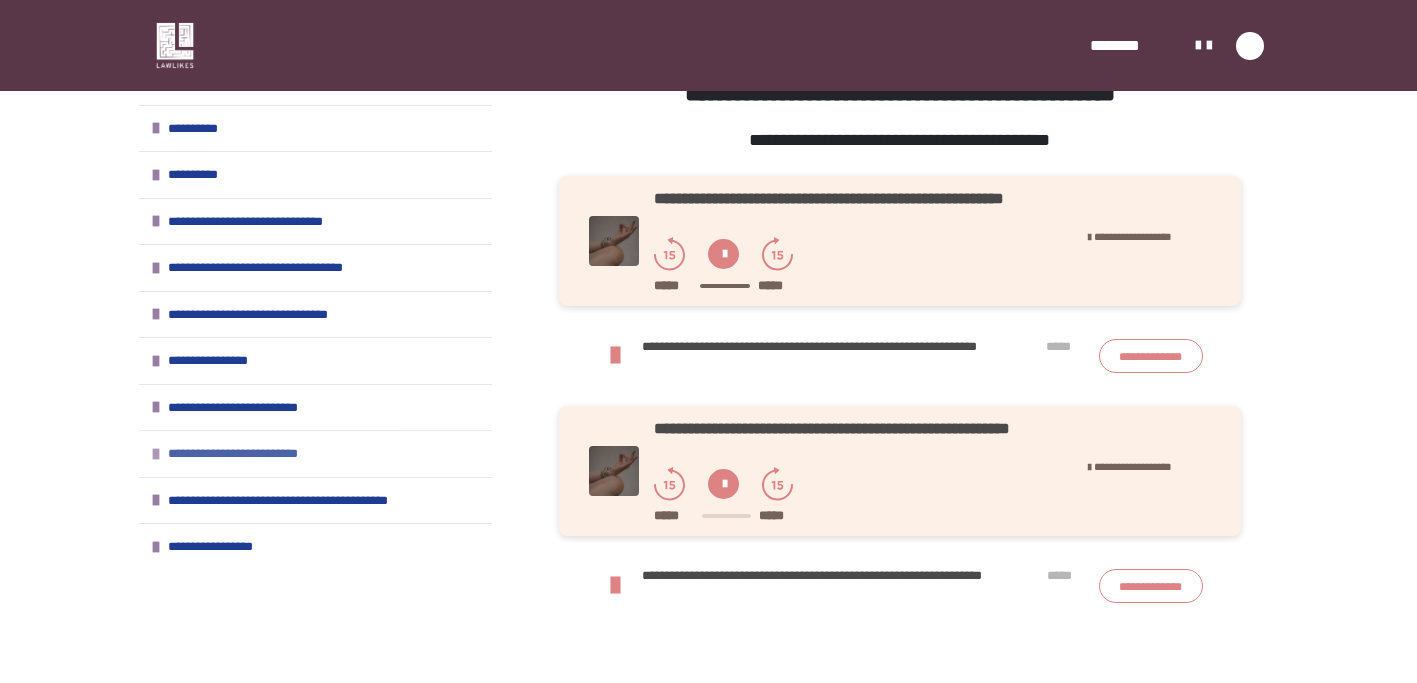 click at bounding box center (156, 454) 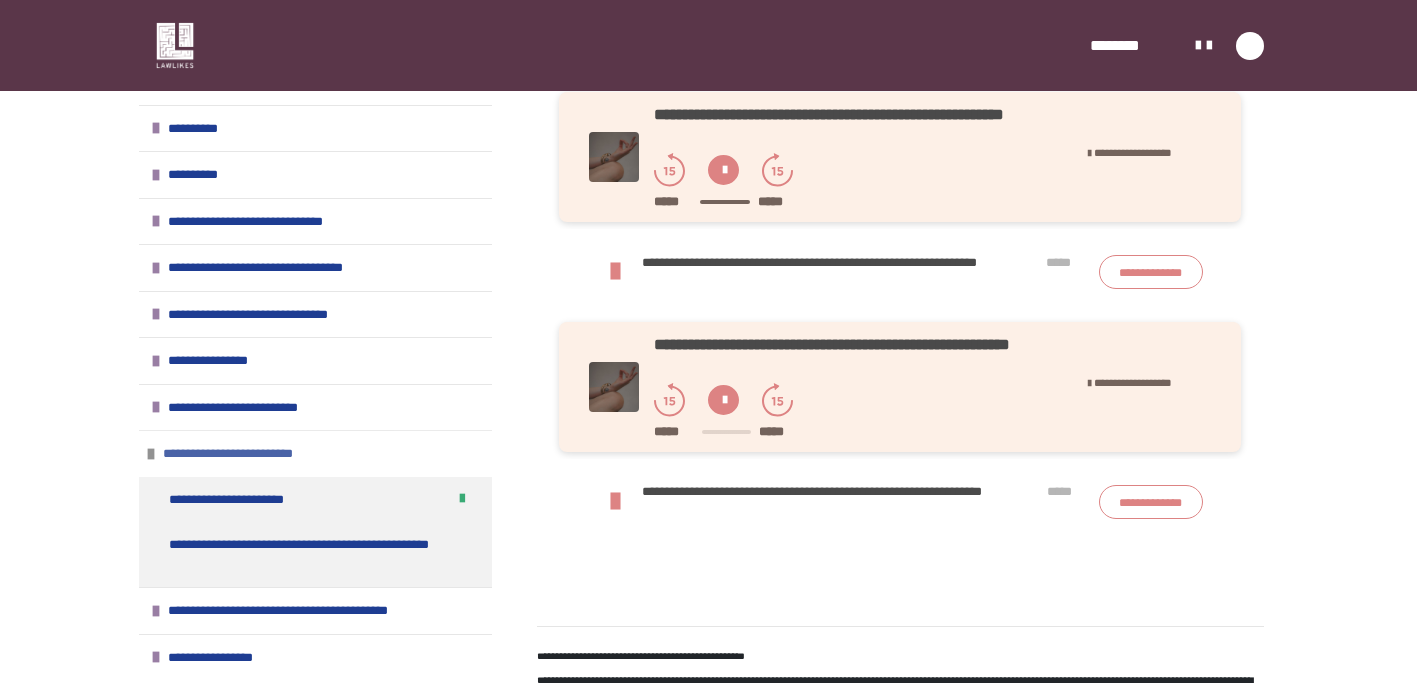 scroll, scrollTop: 784, scrollLeft: 0, axis: vertical 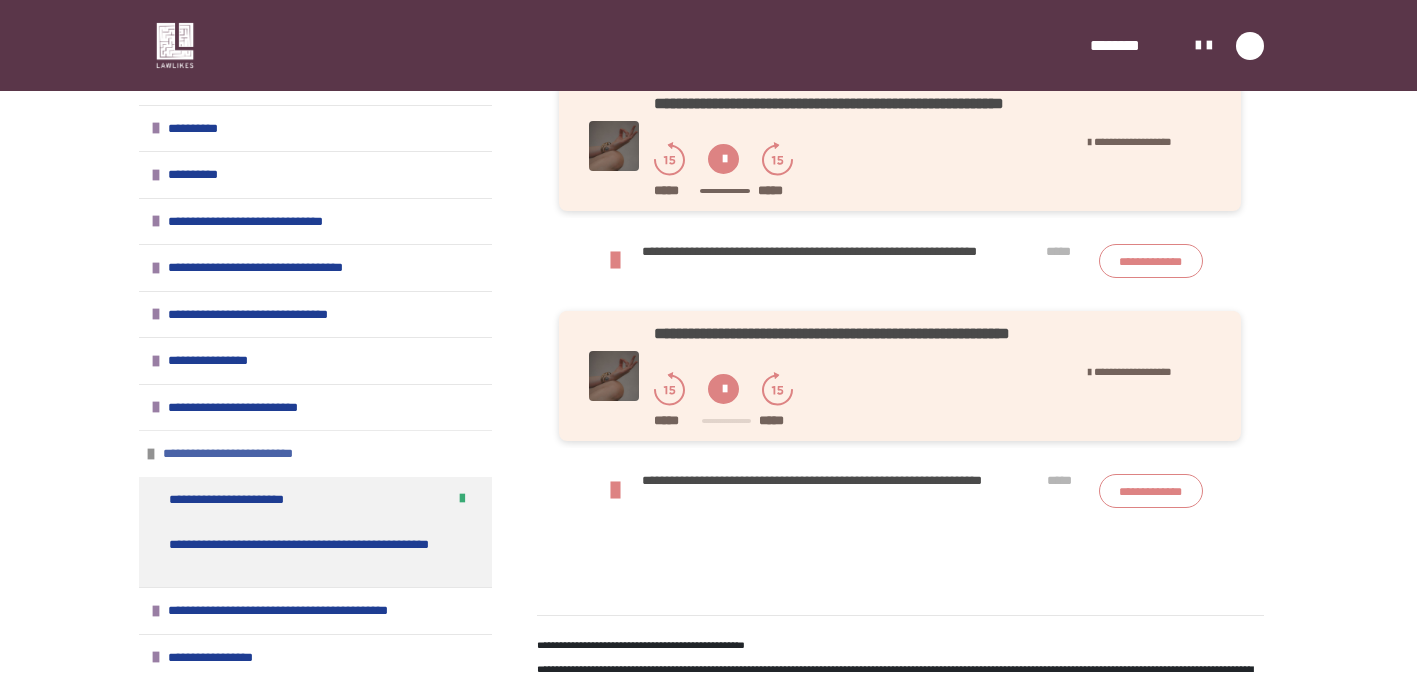 click at bounding box center [151, 454] 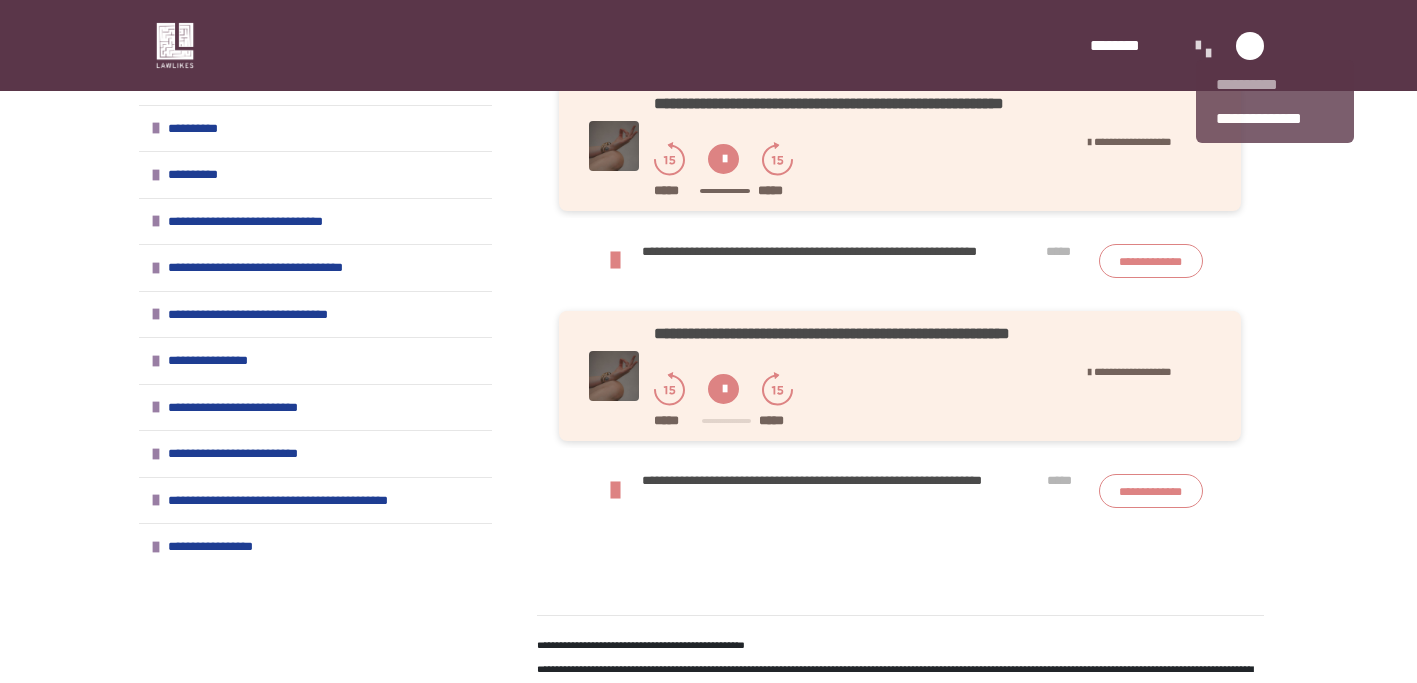 click on "**********" at bounding box center (1275, 84) 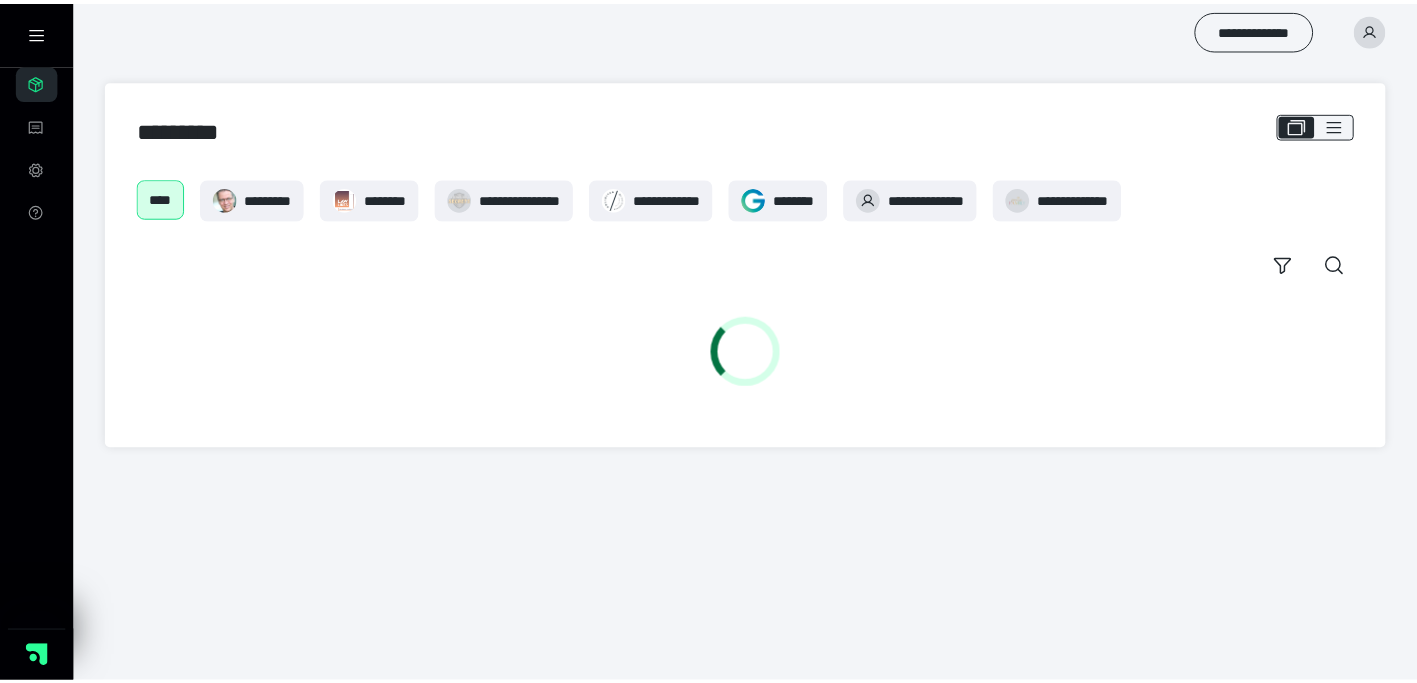 scroll, scrollTop: 0, scrollLeft: 0, axis: both 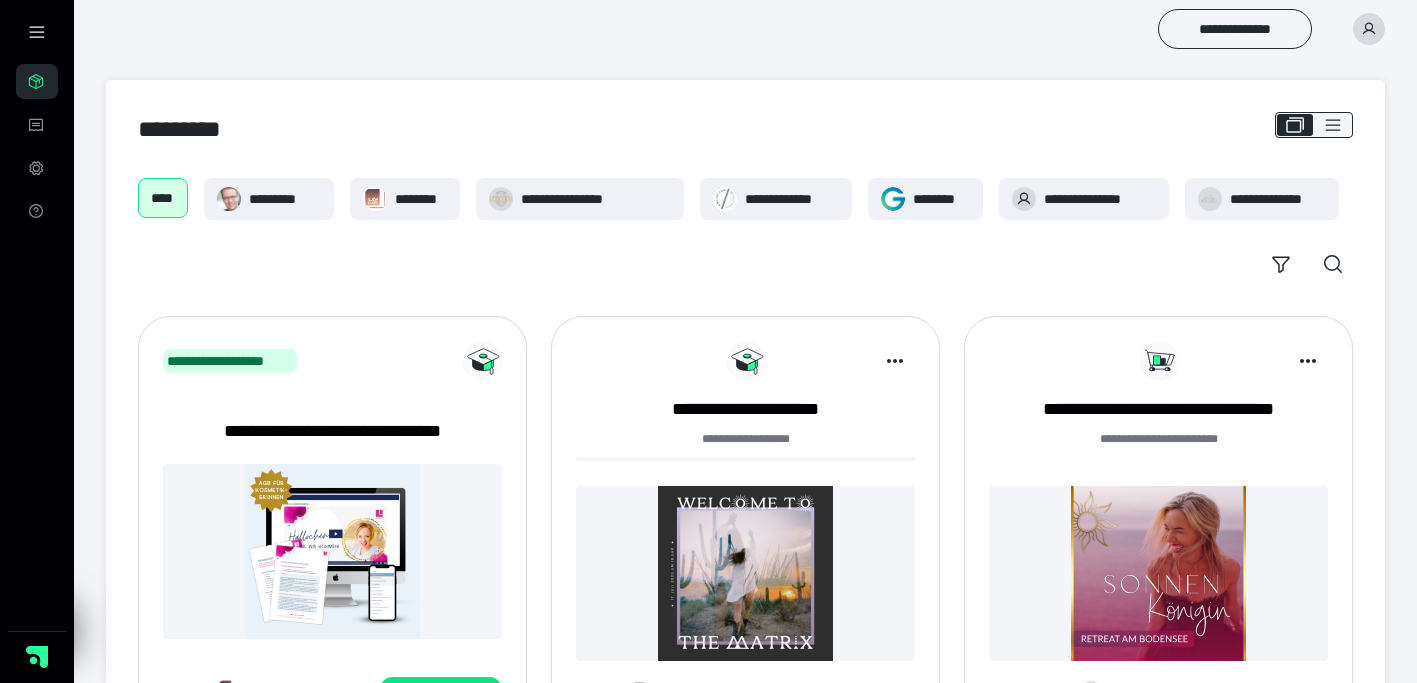 click 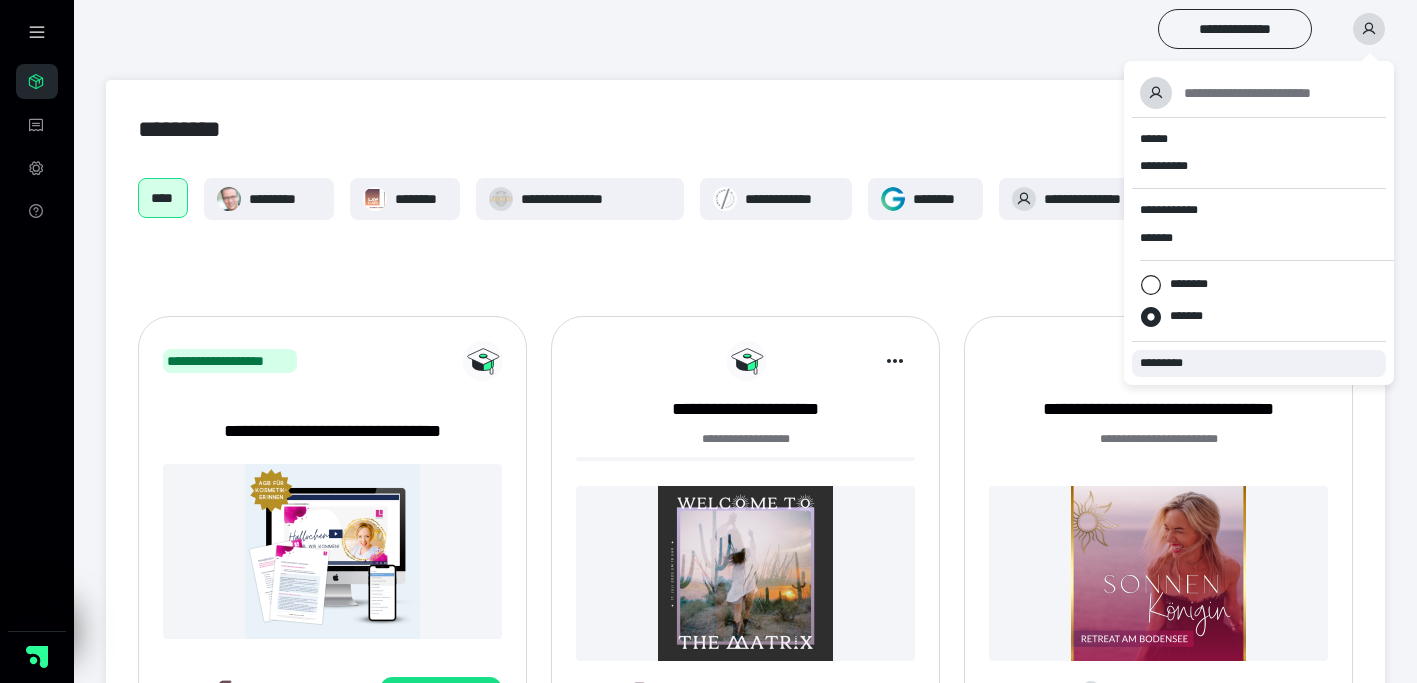 click on "*********" at bounding box center [1259, 363] 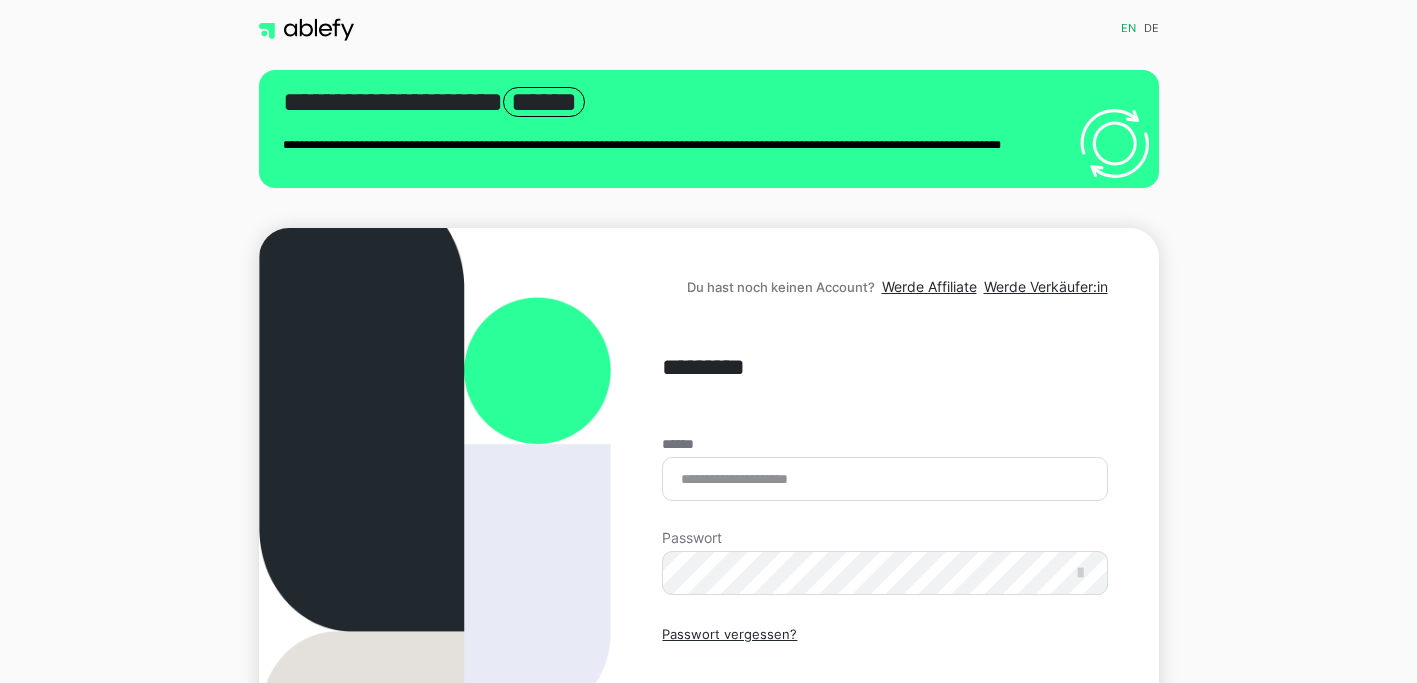 scroll, scrollTop: 0, scrollLeft: 0, axis: both 